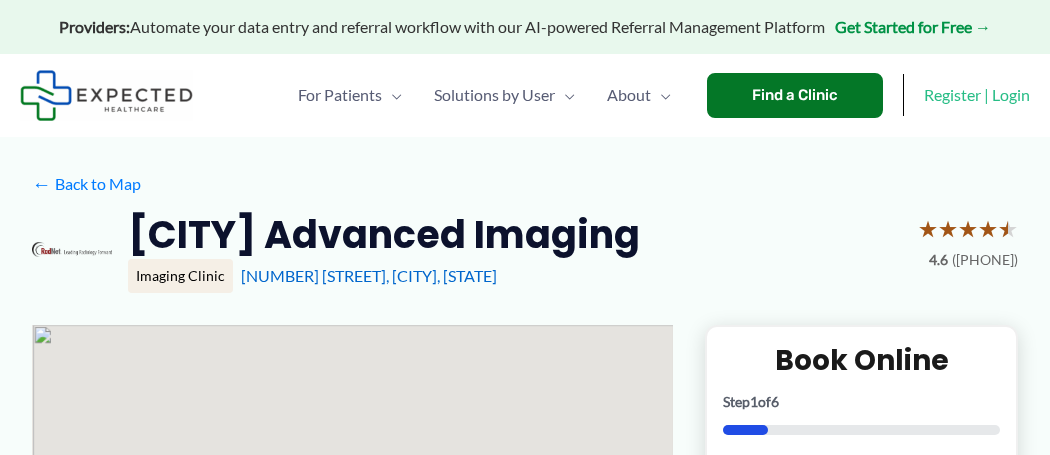 scroll, scrollTop: 0, scrollLeft: 0, axis: both 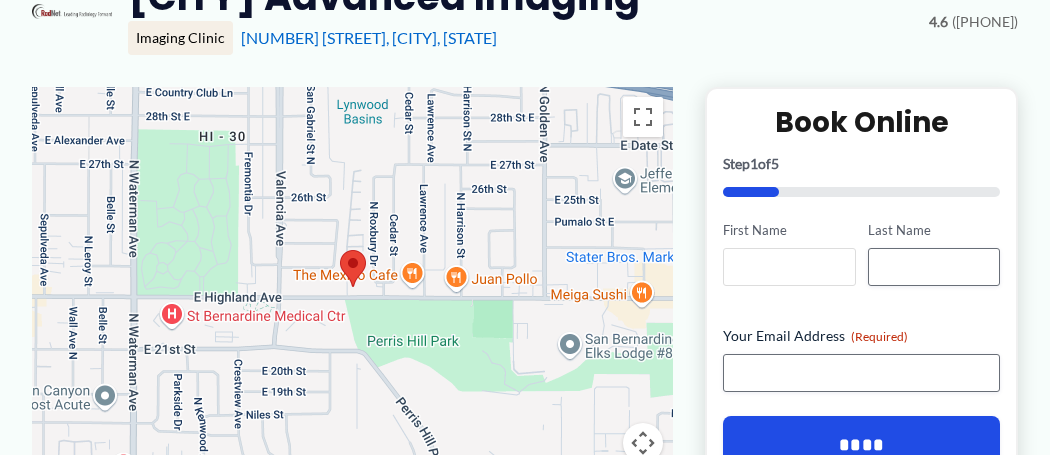 click on "First Name" at bounding box center [789, 267] 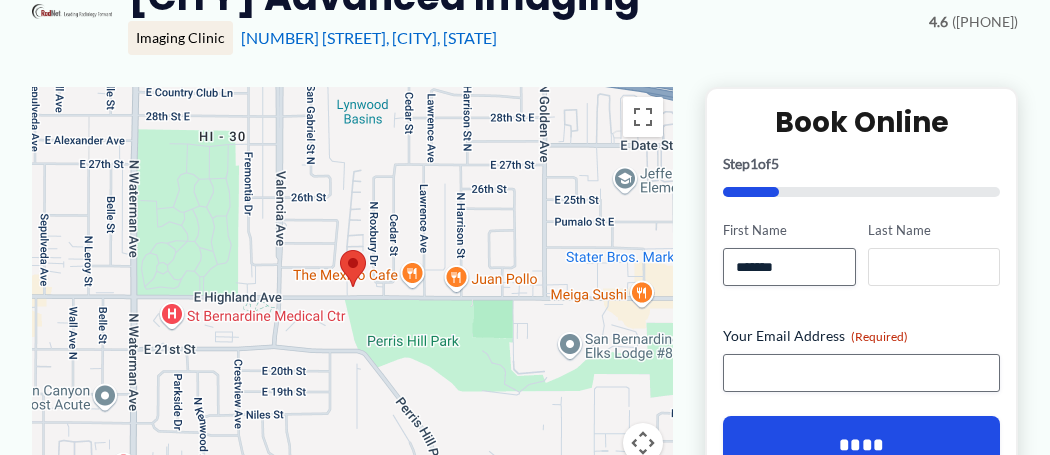 type on "******" 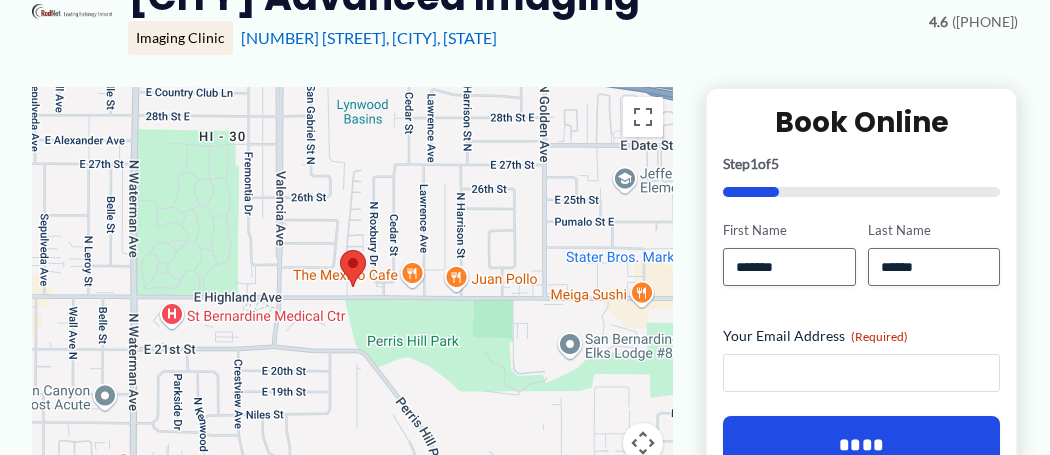 type on "**********" 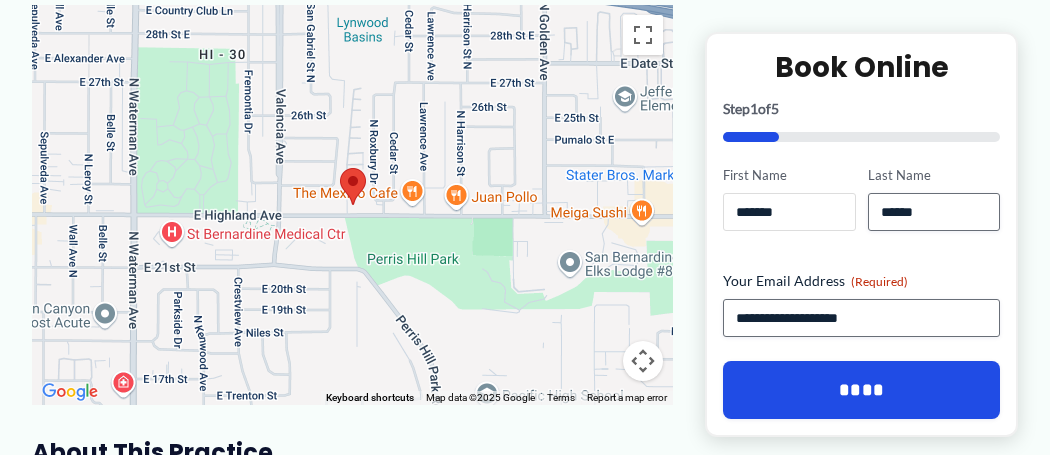 scroll, scrollTop: 322, scrollLeft: 0, axis: vertical 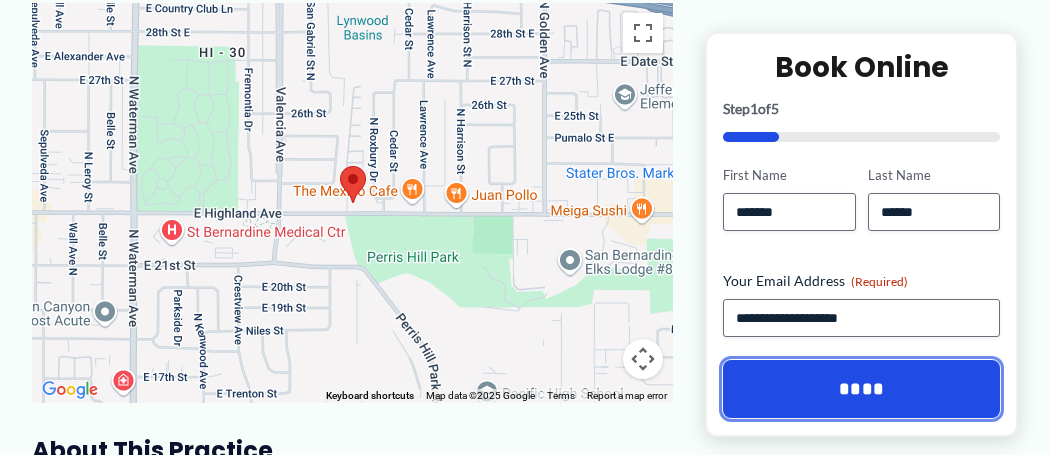 click on "****" at bounding box center [861, 389] 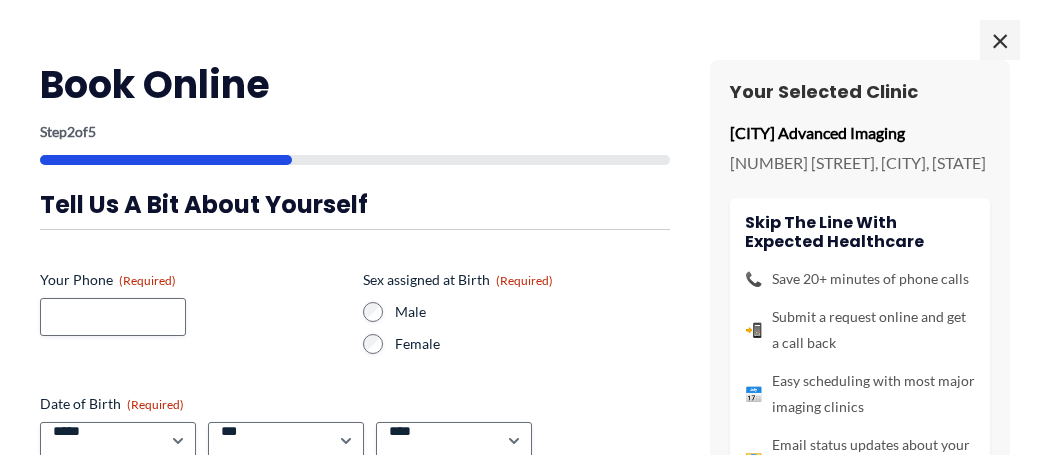 scroll, scrollTop: 0, scrollLeft: 0, axis: both 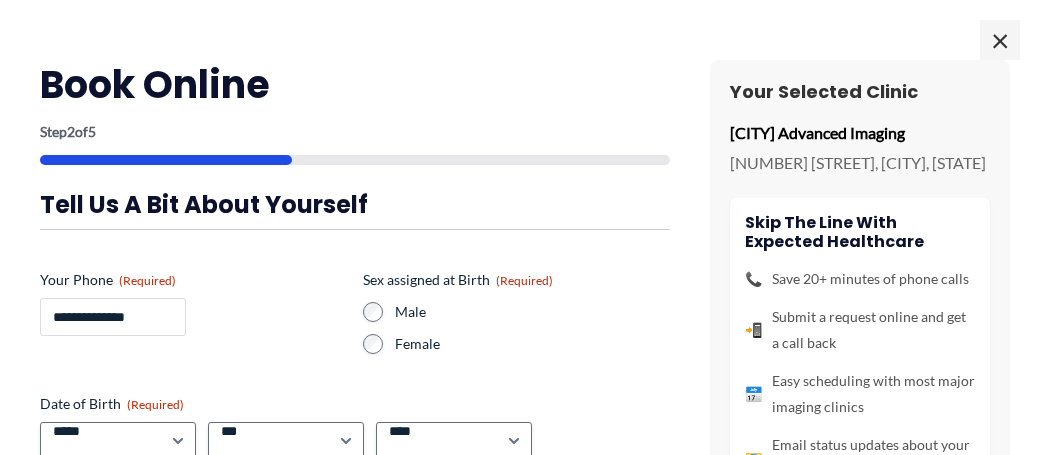 click on "**********" at bounding box center [113, 317] 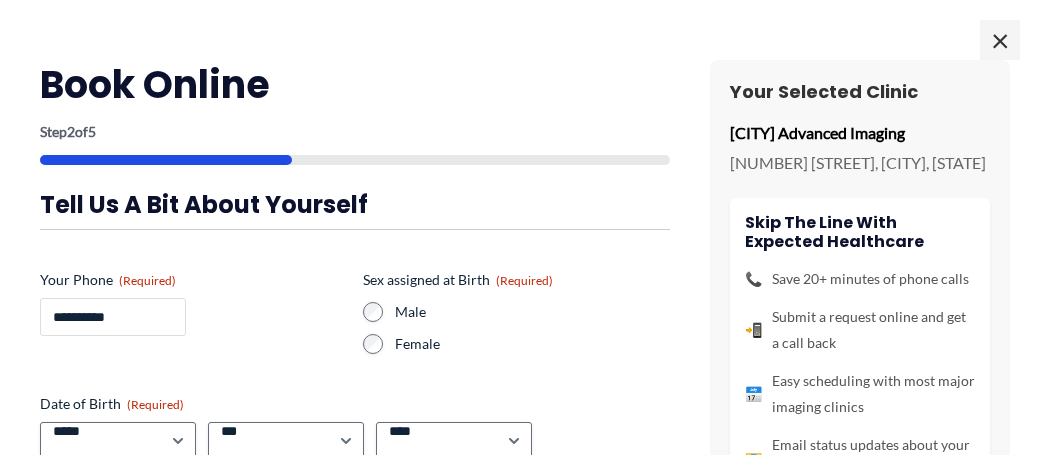 type on "**********" 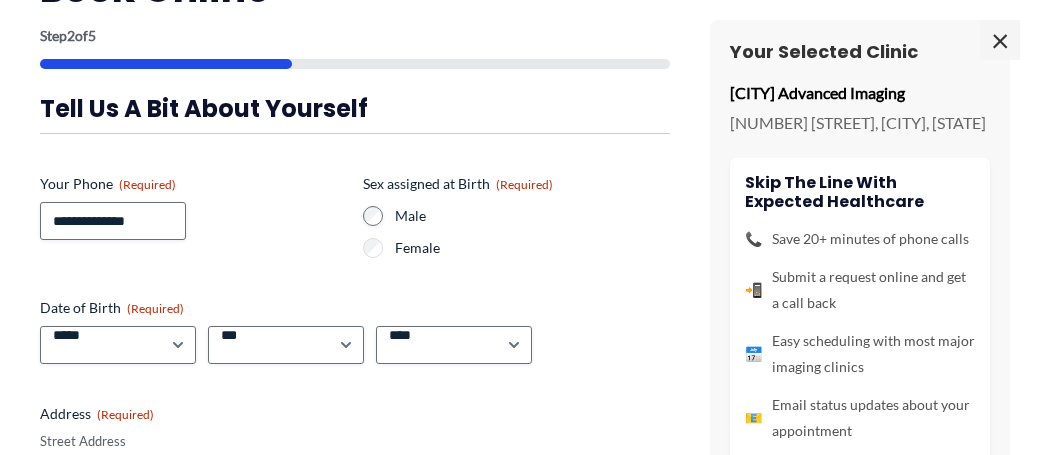 scroll, scrollTop: 119, scrollLeft: 0, axis: vertical 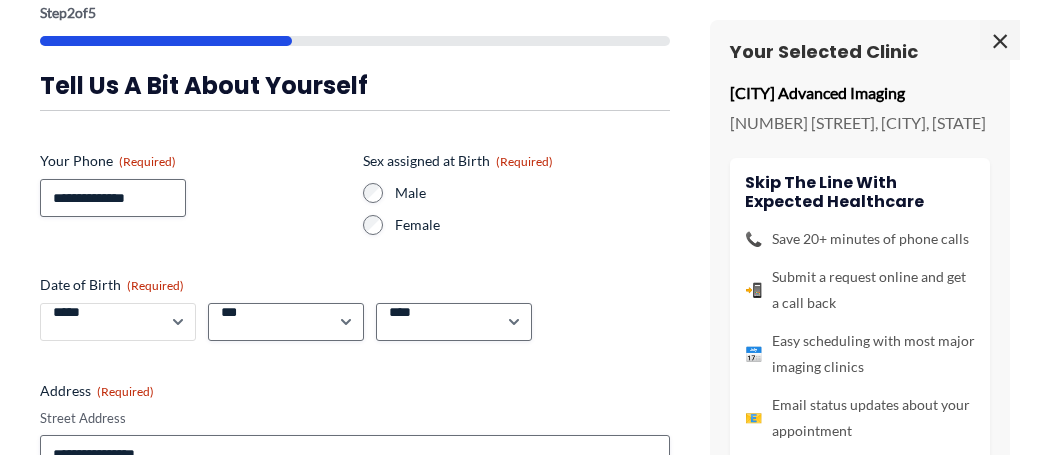click on "***** * * * * * * * * * ** ** **" at bounding box center (118, 322) 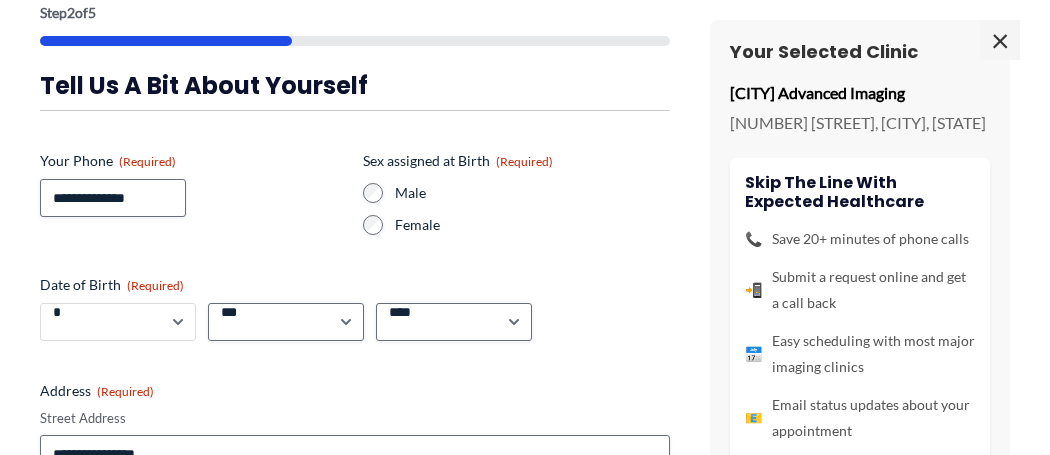 click on "***** * * * * * * * * * ** ** **" at bounding box center (118, 322) 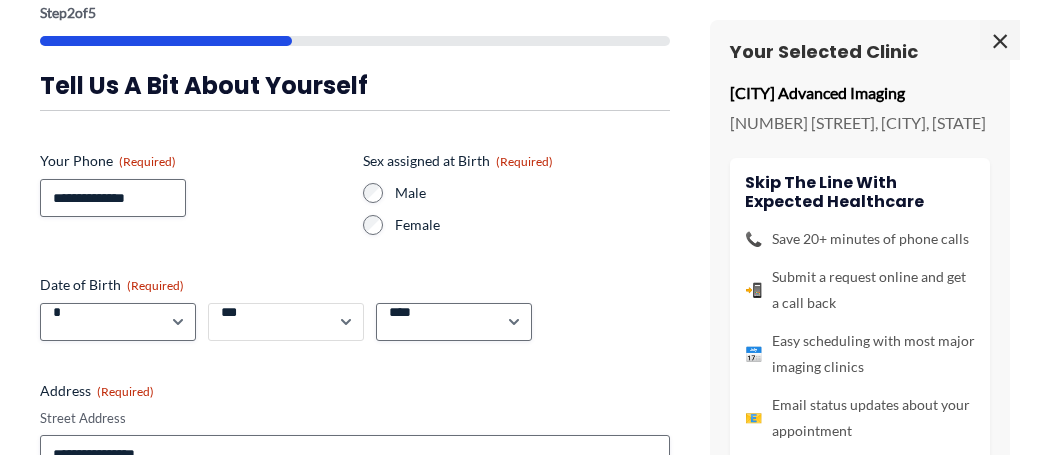 click on "*** * * * * * * * * * ** ** ** ** ** ** ** ** ** ** ** ** ** ** ** ** ** ** ** ** ** **" at bounding box center [286, 322] 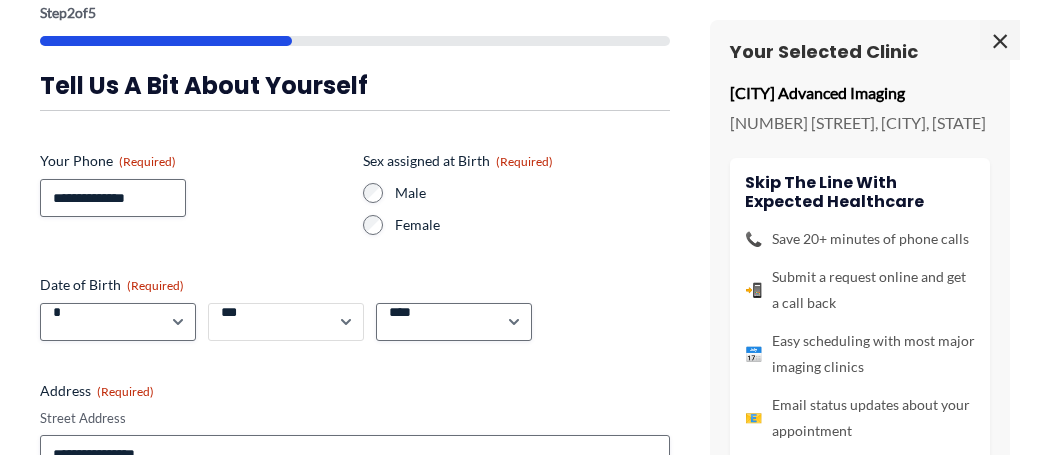 select on "**" 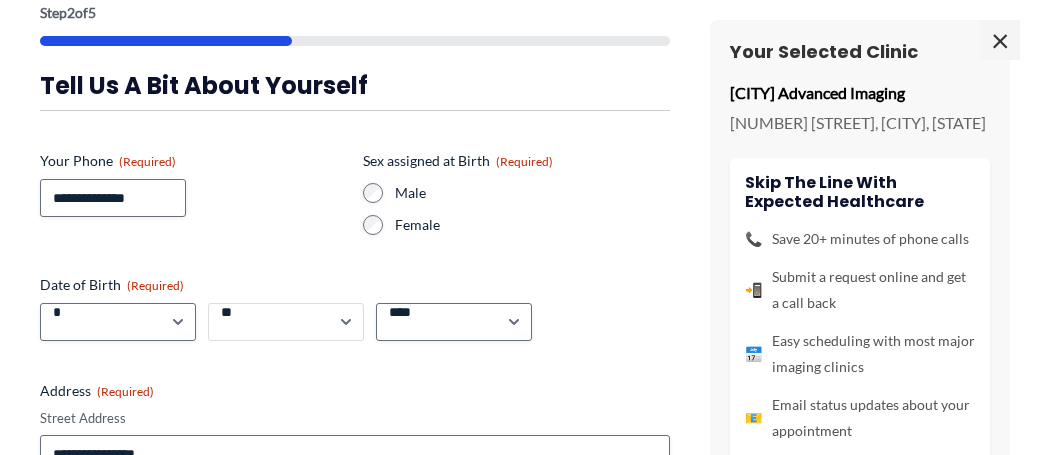 click on "*** * * * * * * * * * ** ** ** ** ** ** ** ** ** ** ** ** ** ** ** ** ** ** ** ** ** **" at bounding box center (286, 322) 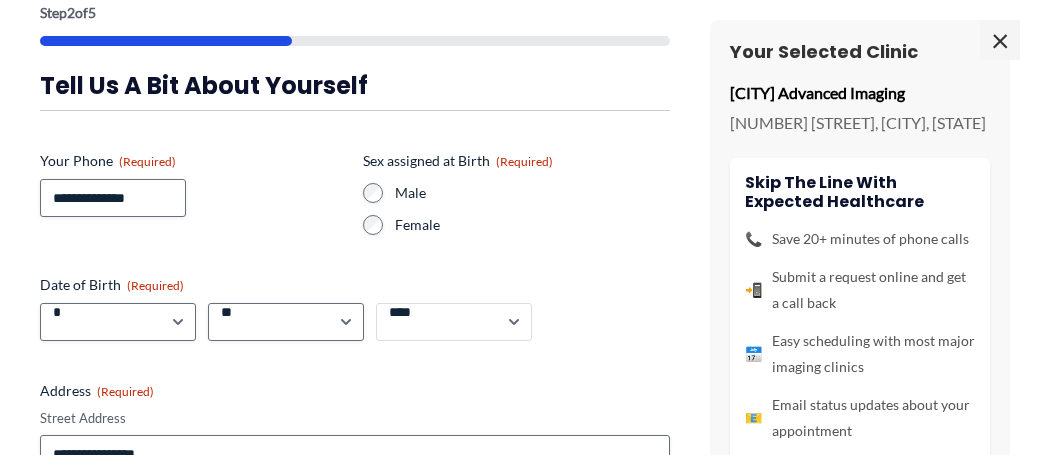 click on "**** **** **** **** **** **** **** **** **** **** **** **** **** **** **** **** **** **** **** **** **** **** **** **** **** **** **** **** **** **** **** **** **** **** **** **** **** **** **** **** **** **** **** **** **** **** **** **** **** **** **** **** **** **** **** **** **** **** **** **** **** **** **** **** **** **** **** **** **** **** **** **** **** **** **** **** **** **** **** **** **** **** **** **** **** **** **** **** **** **** **** **** **** **** **** **** **** **** **** **** **** **** **** **** **** **** **** ****" at bounding box center [454, 322] 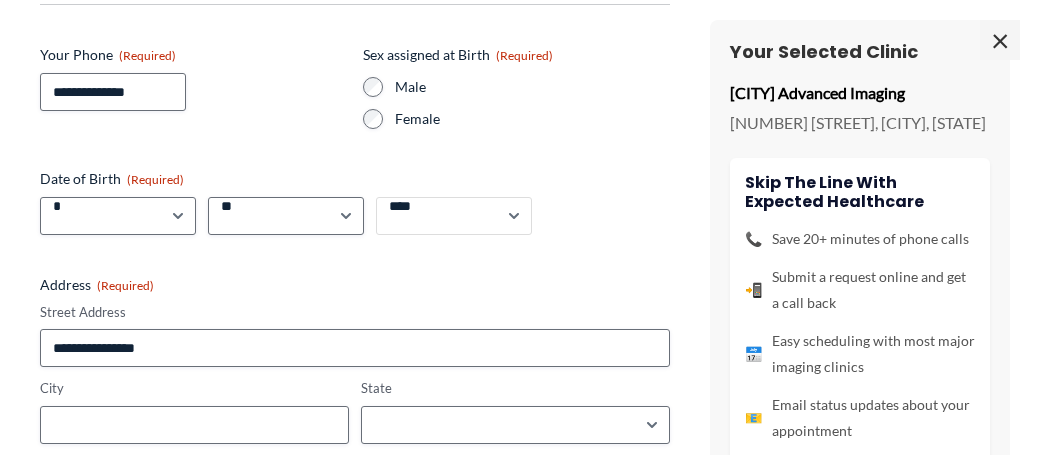 scroll, scrollTop: 228, scrollLeft: 0, axis: vertical 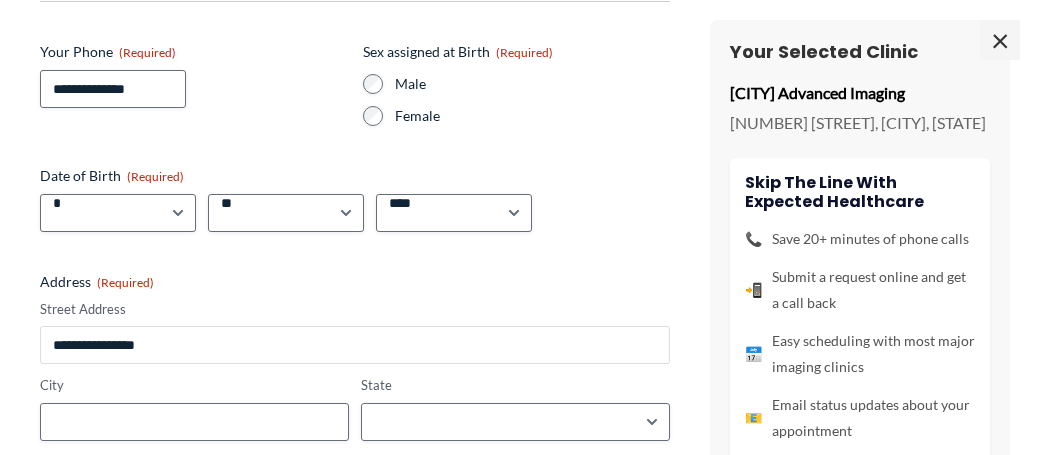 click on "Street Address" at bounding box center [355, 345] 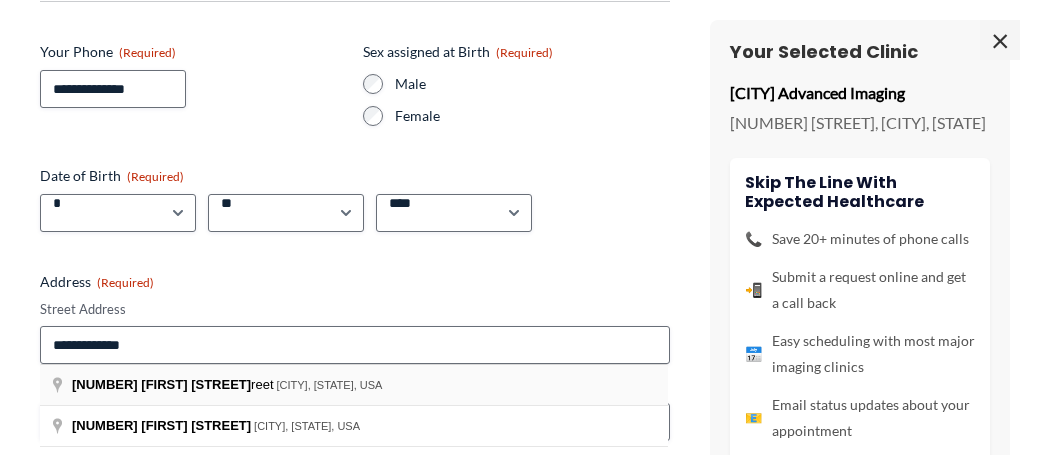 type on "**********" 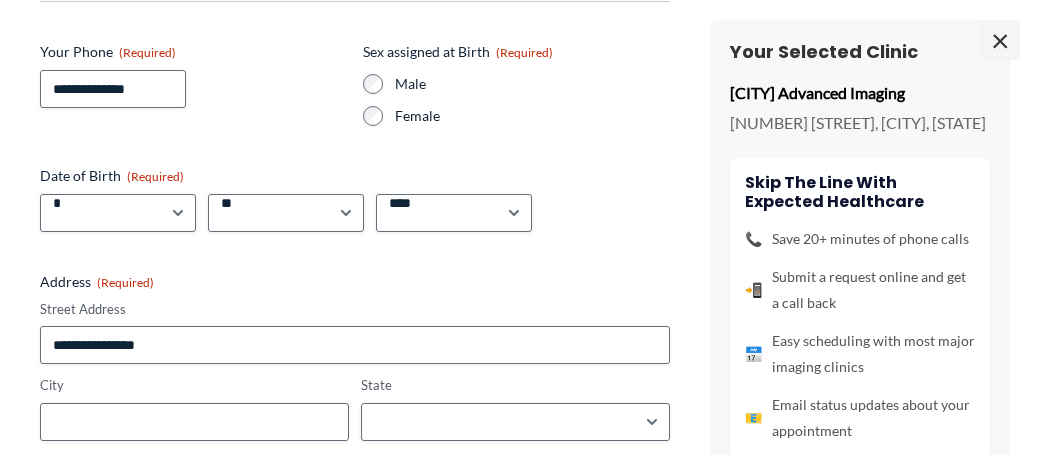 type on "**********" 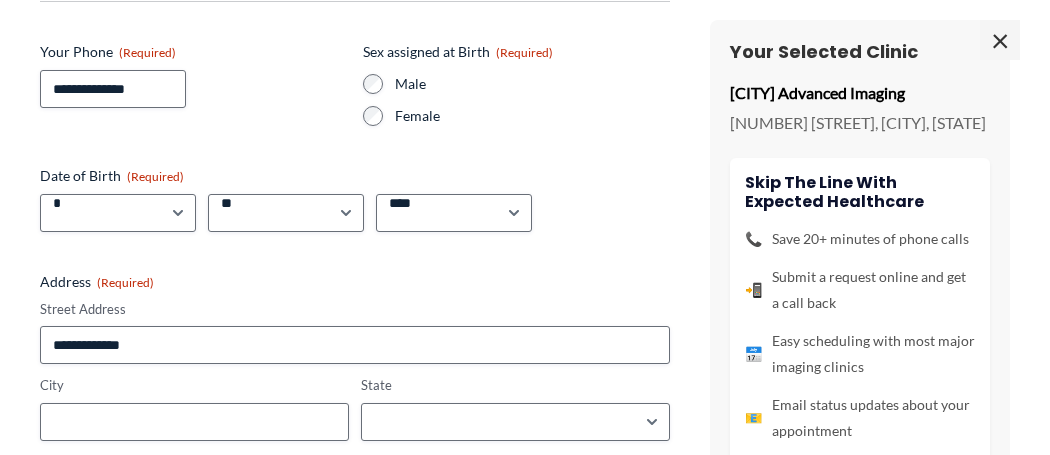type on "*******" 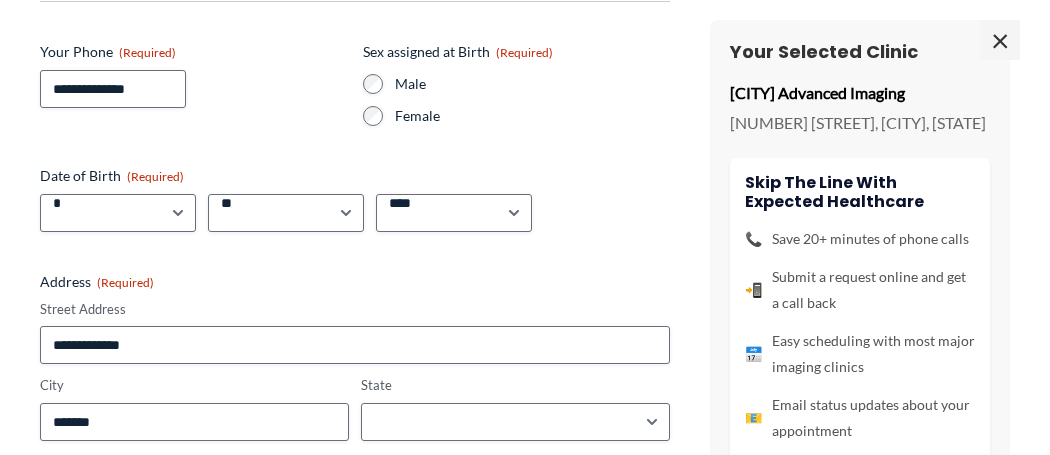select on "**********" 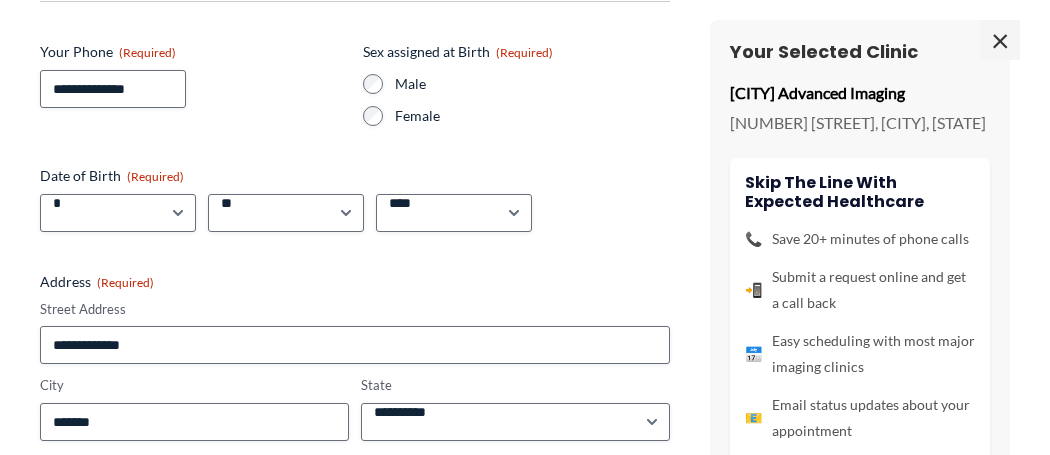 type on "**********" 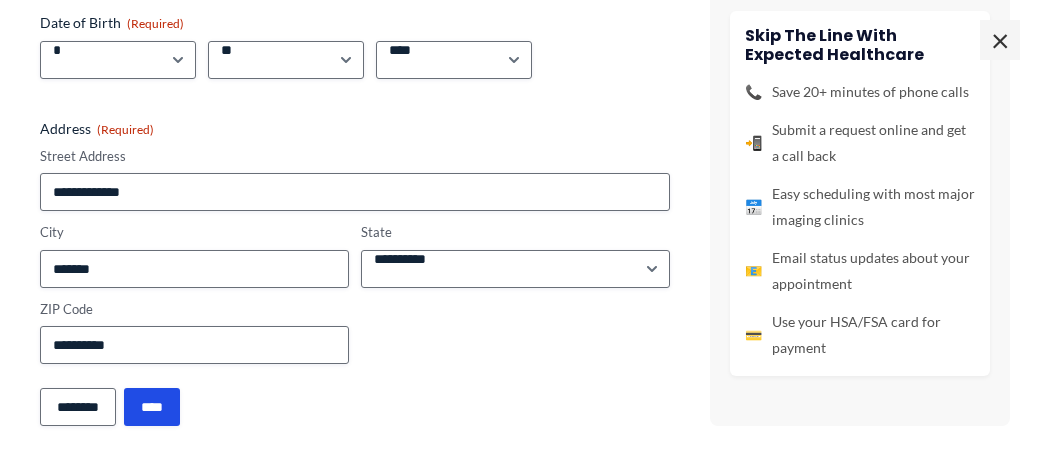 scroll, scrollTop: 382, scrollLeft: 0, axis: vertical 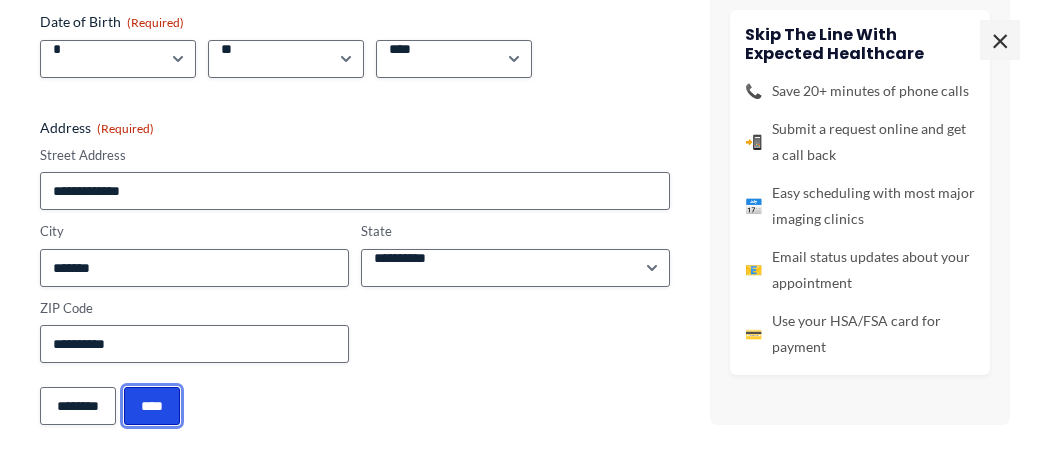 click on "****" at bounding box center (152, 406) 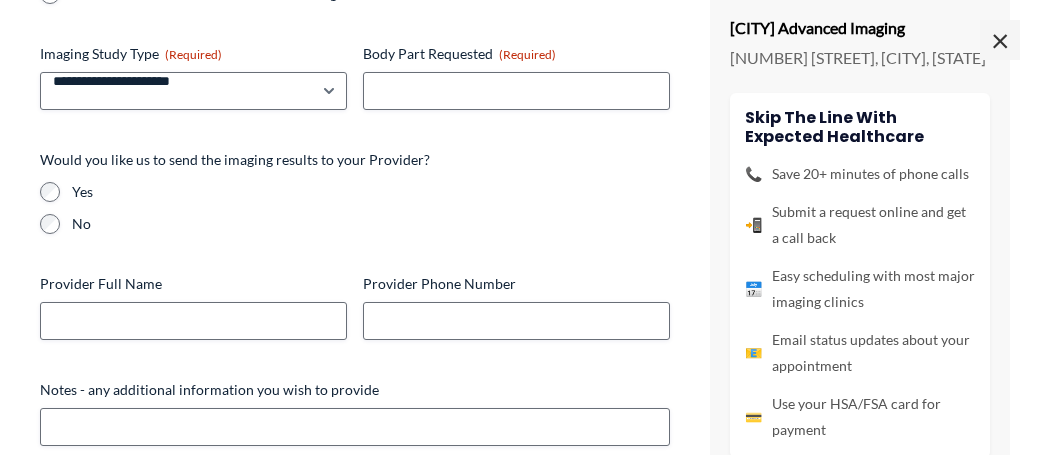 scroll, scrollTop: 0, scrollLeft: 0, axis: both 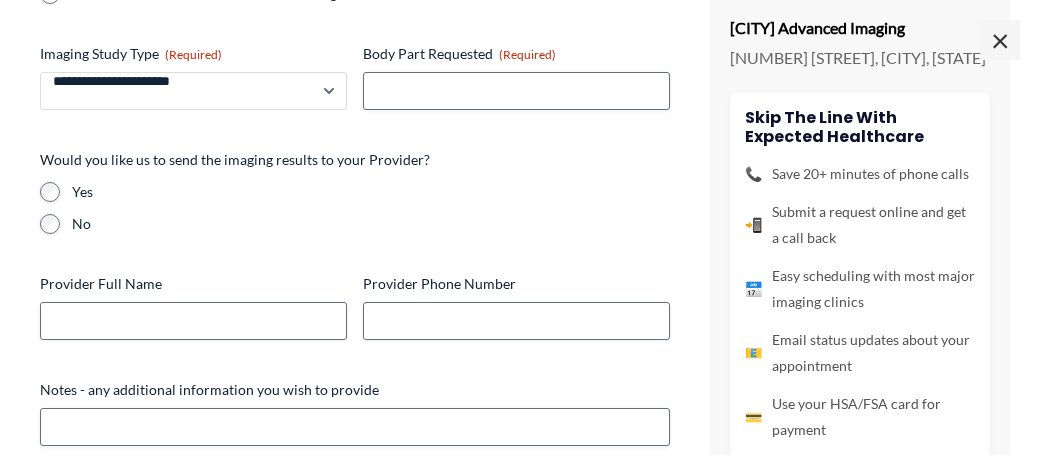 click on "**********" at bounding box center (193, 91) 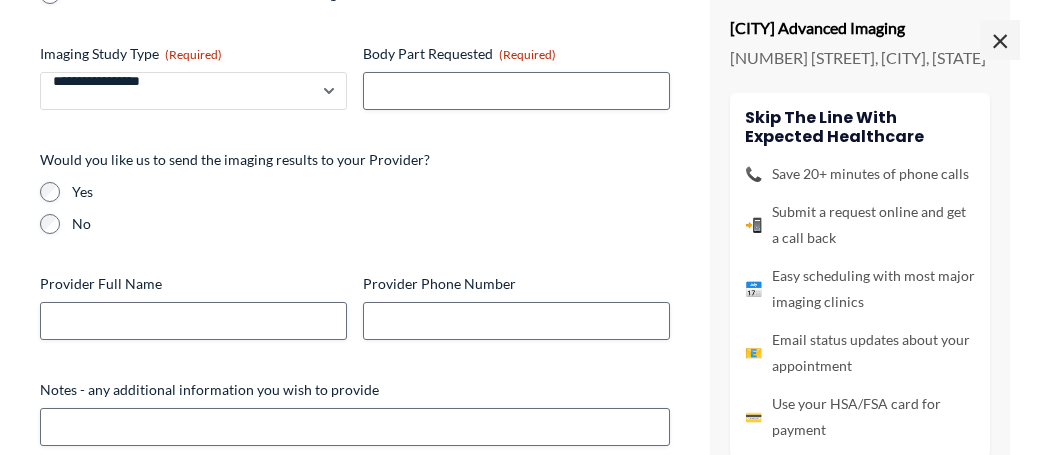 click on "**********" at bounding box center (193, 91) 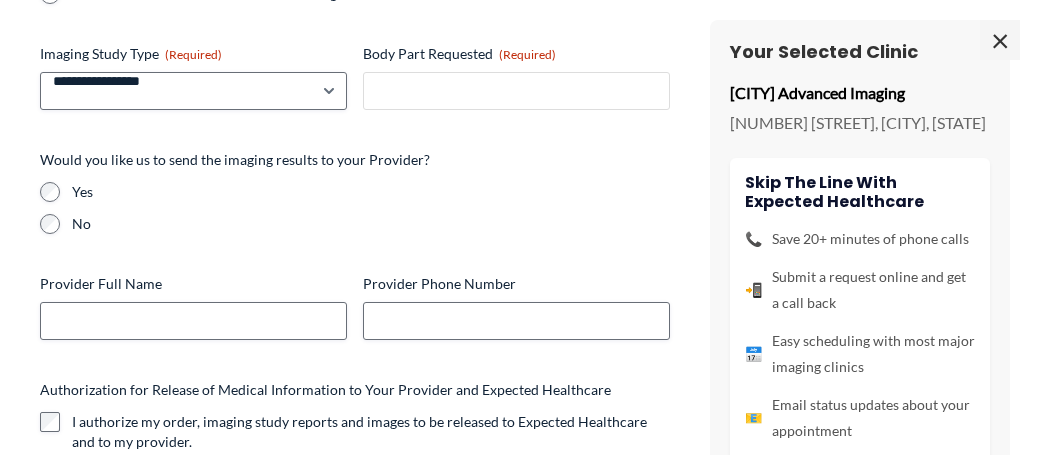 click on "Body Part Requested (Required)" at bounding box center (516, 91) 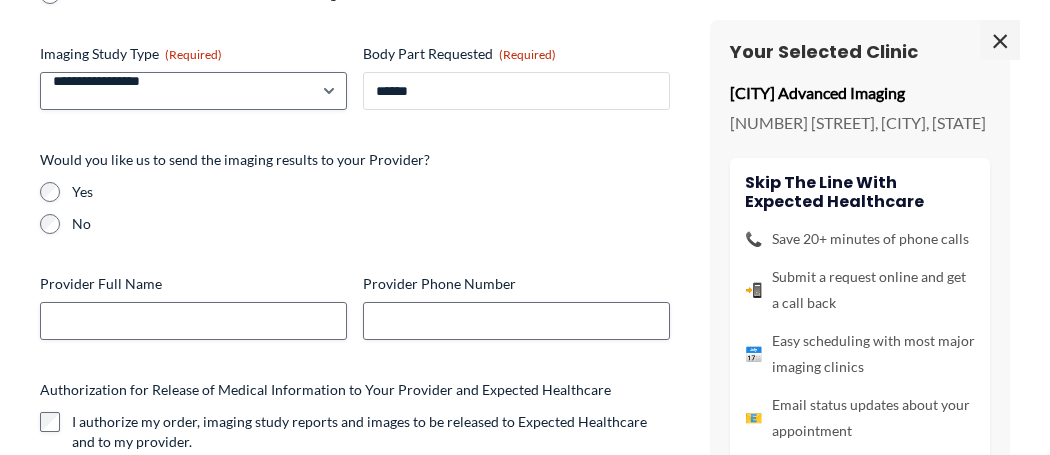 type on "******" 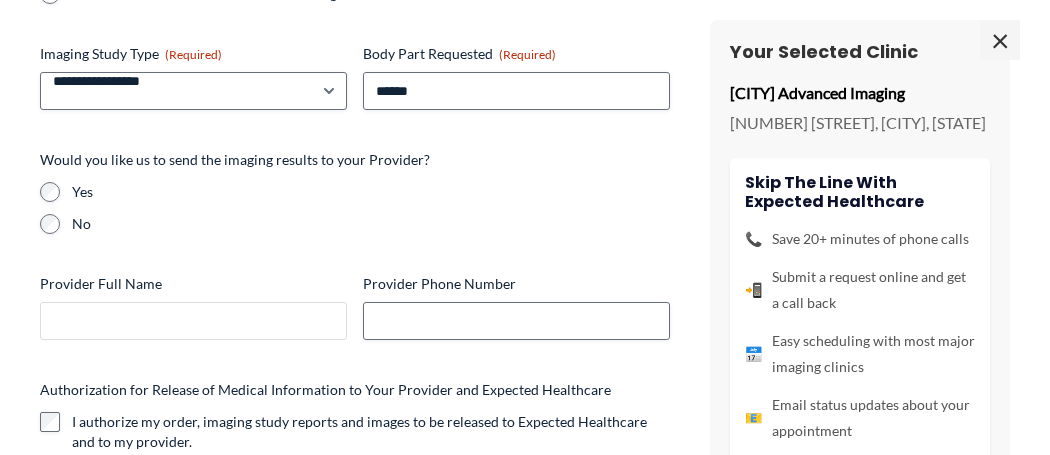click on "Provider Full Name" at bounding box center (193, 321) 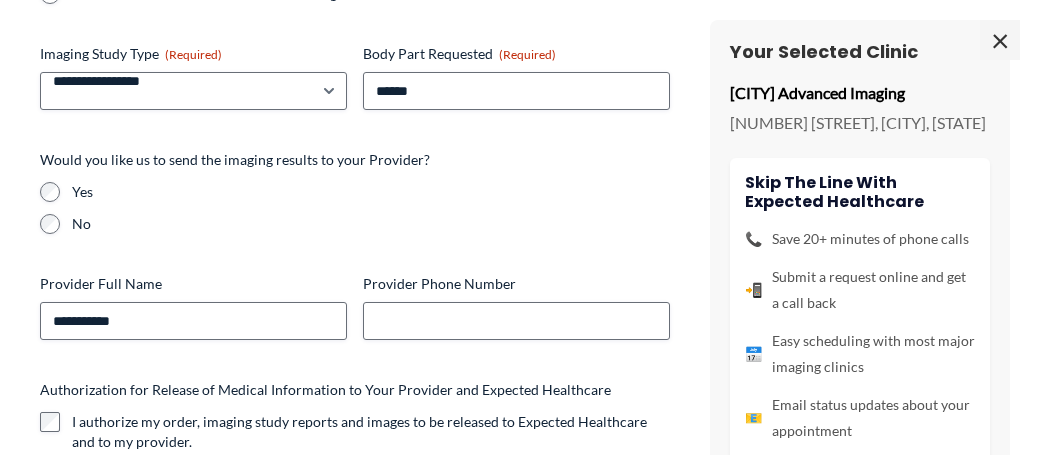 click on "**********" at bounding box center (193, 321) 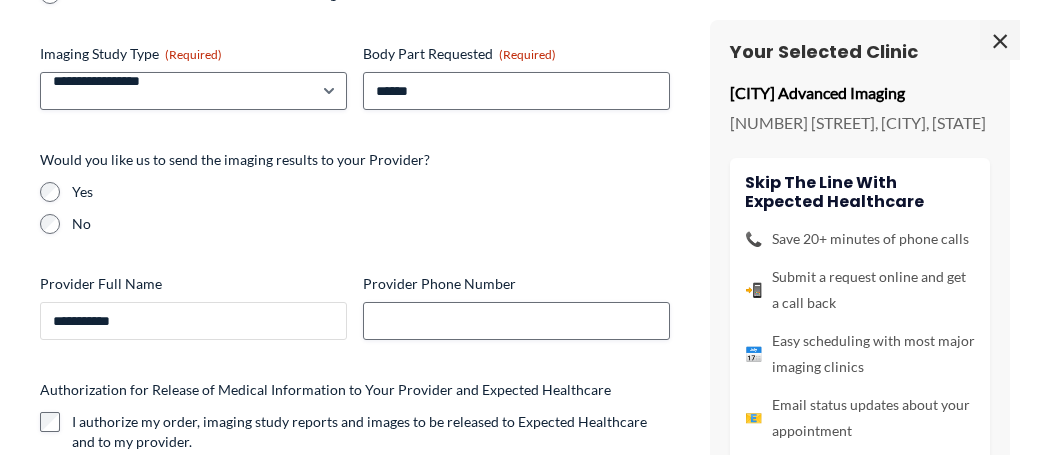 click on "**********" at bounding box center [193, 321] 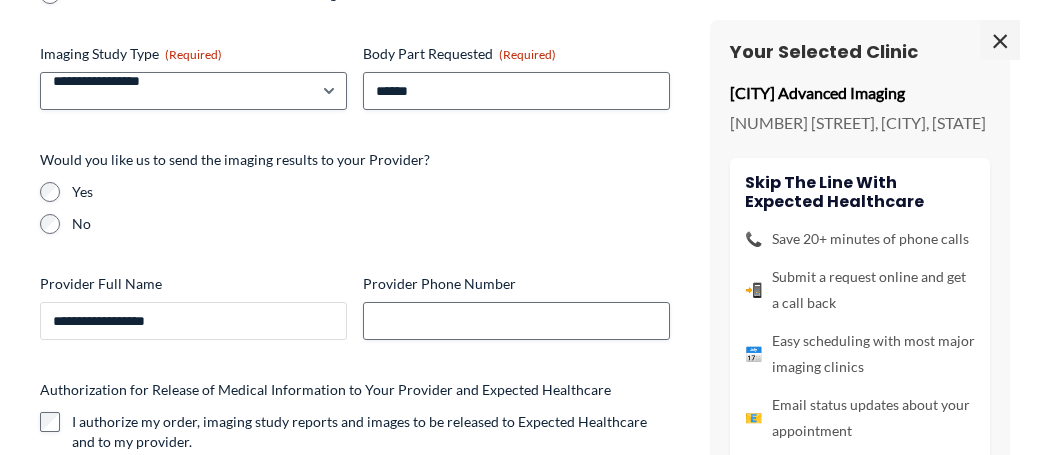 type on "**********" 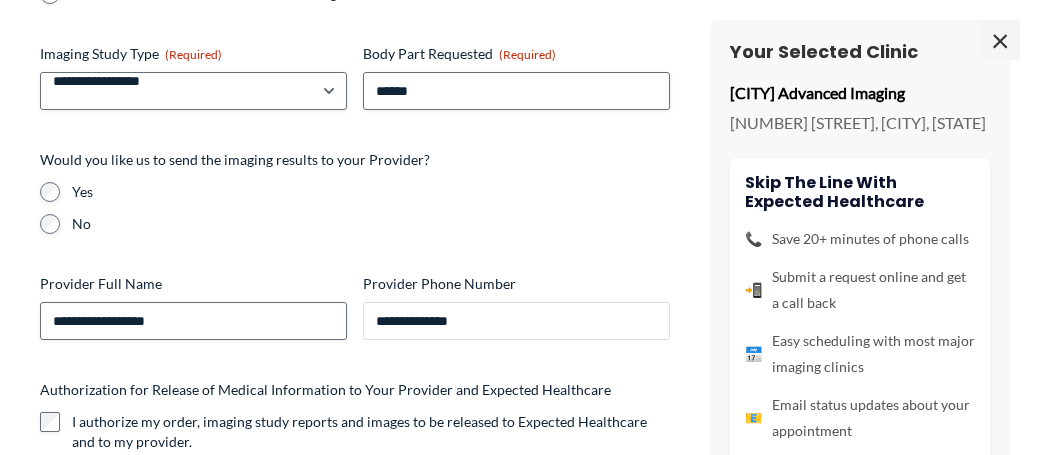 click on "**********" at bounding box center (516, 321) 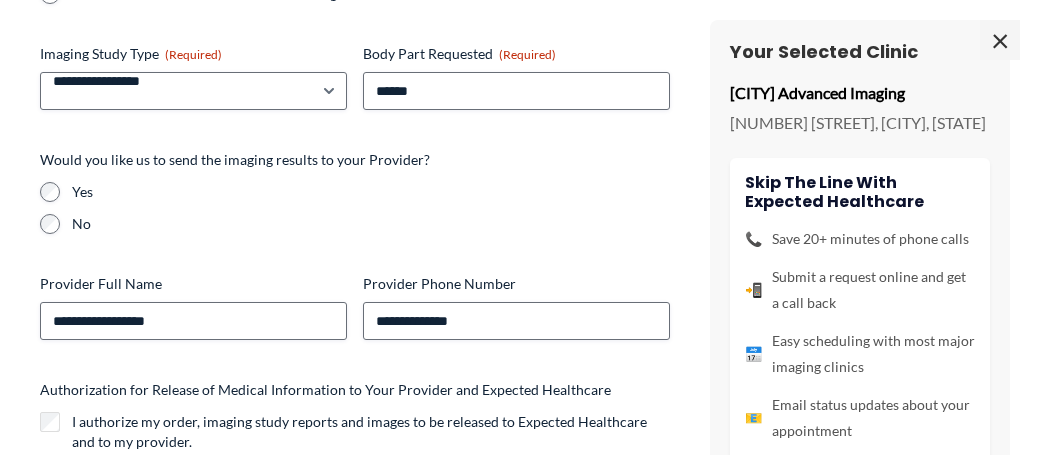 type 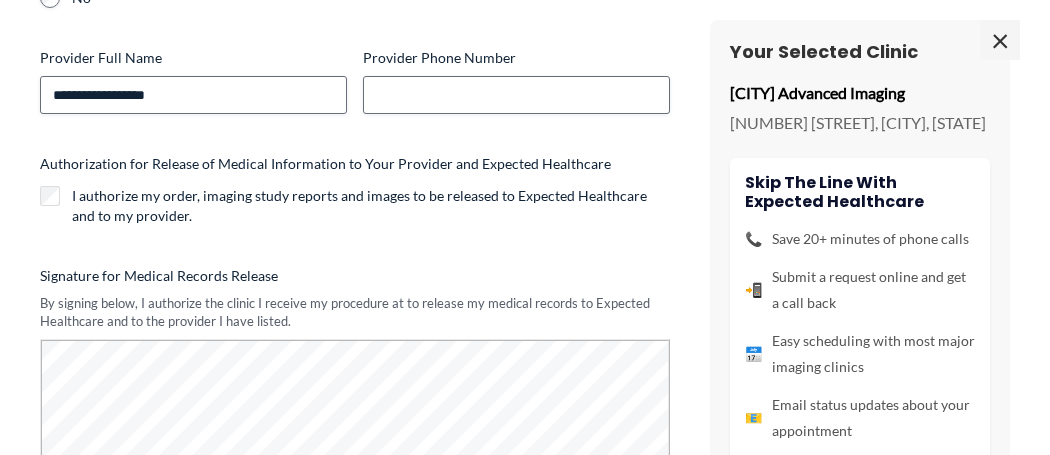 scroll, scrollTop: 608, scrollLeft: 0, axis: vertical 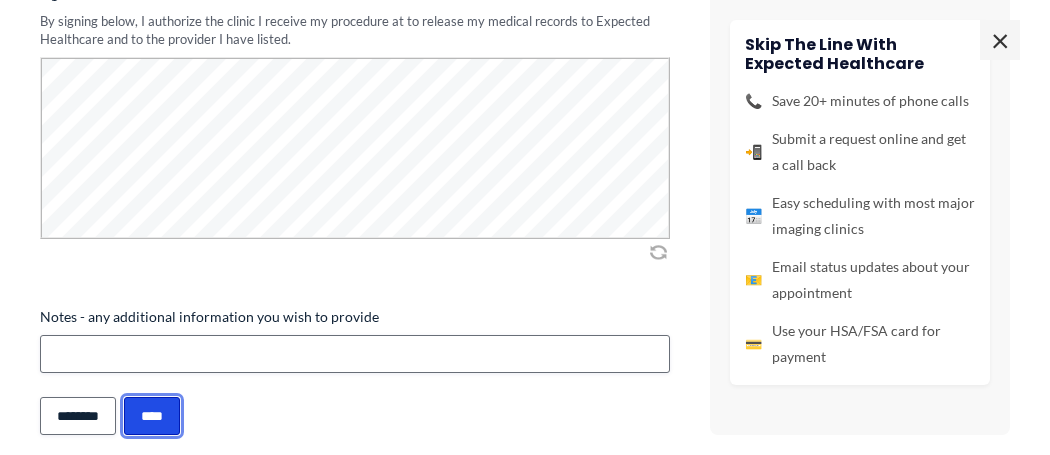click on "****" at bounding box center [152, 416] 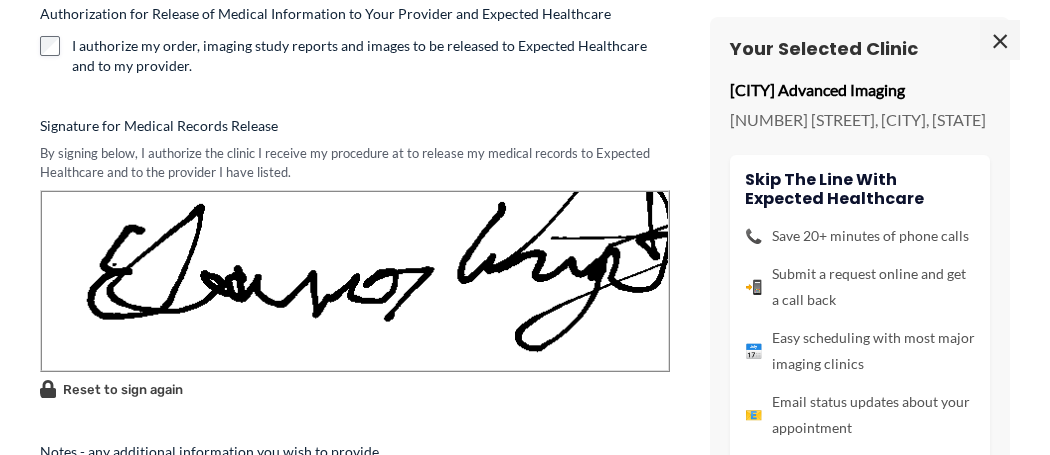 scroll, scrollTop: 0, scrollLeft: 0, axis: both 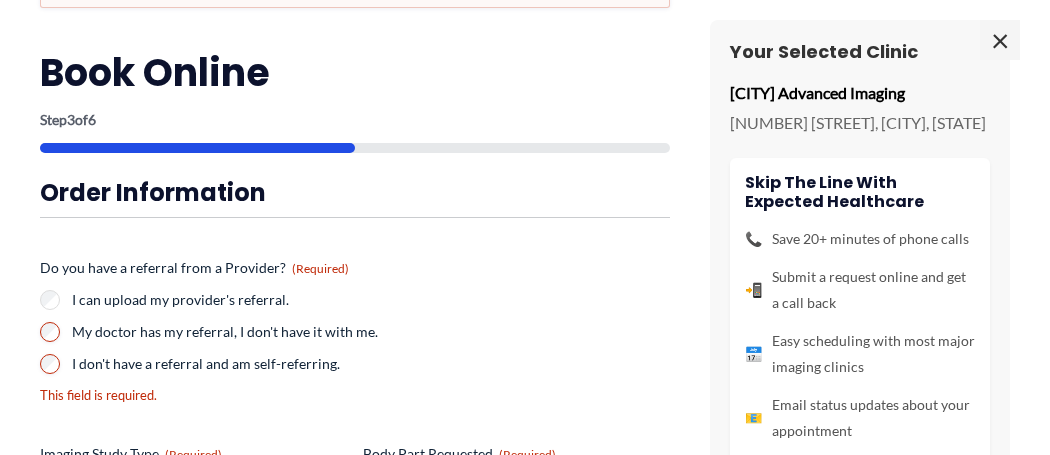 type 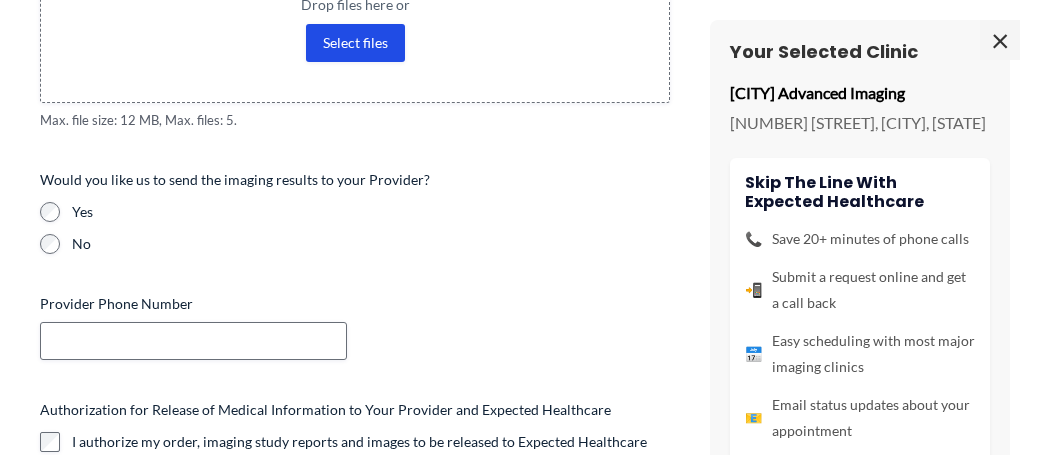 scroll, scrollTop: 857, scrollLeft: 0, axis: vertical 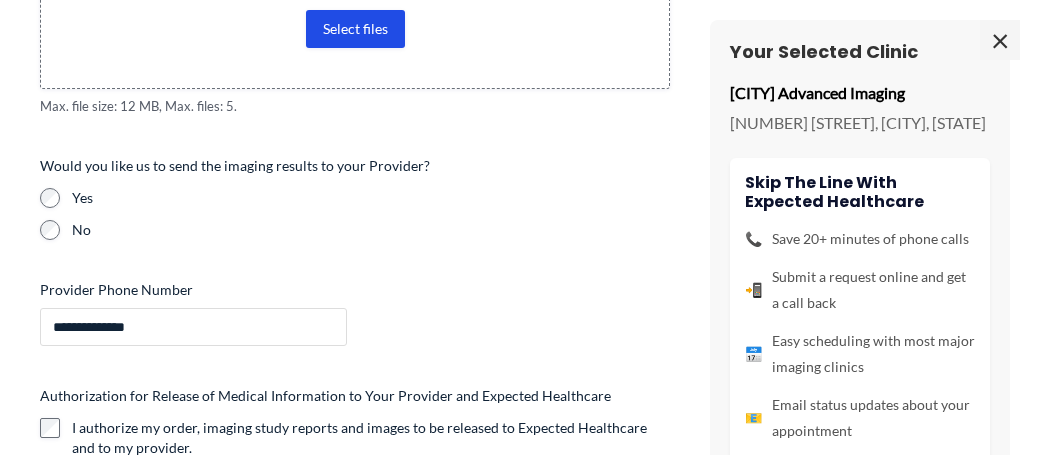 click on "**********" at bounding box center [193, 327] 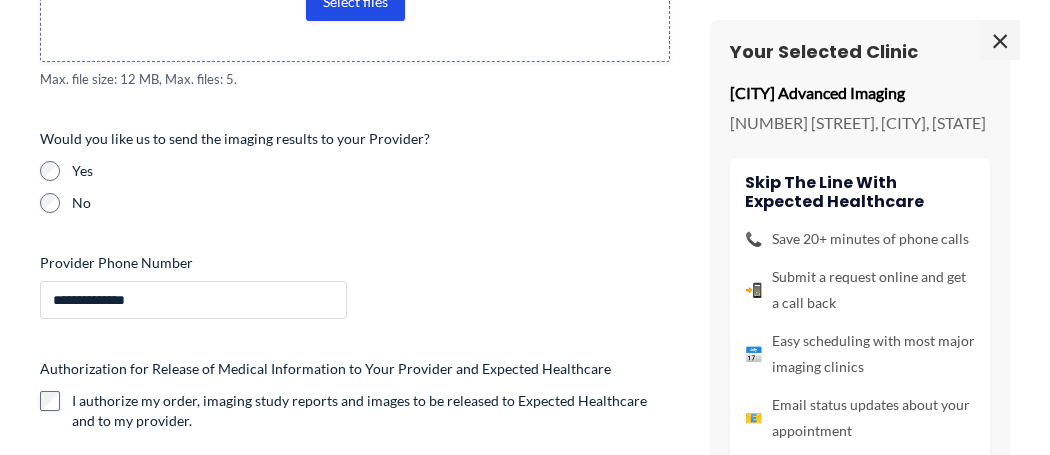 scroll, scrollTop: 977, scrollLeft: 0, axis: vertical 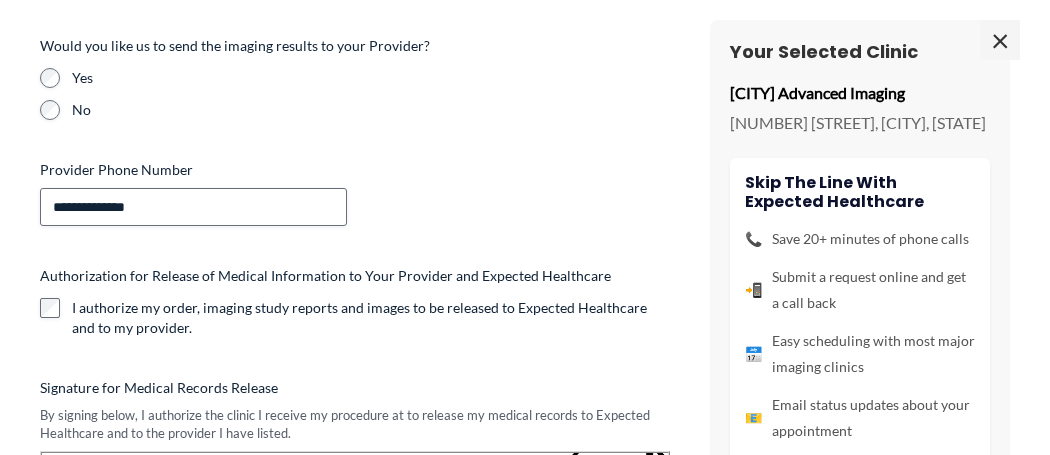 click on "No" at bounding box center (371, 110) 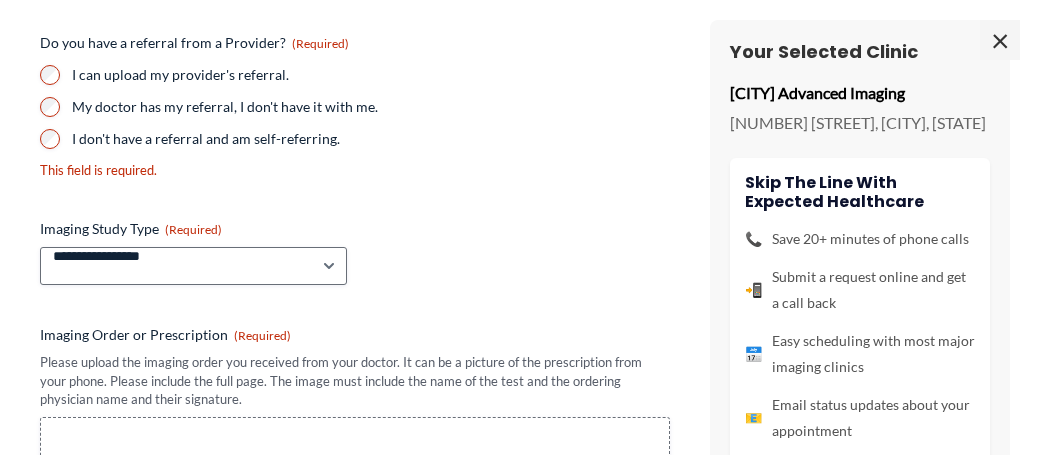 scroll, scrollTop: 595, scrollLeft: 0, axis: vertical 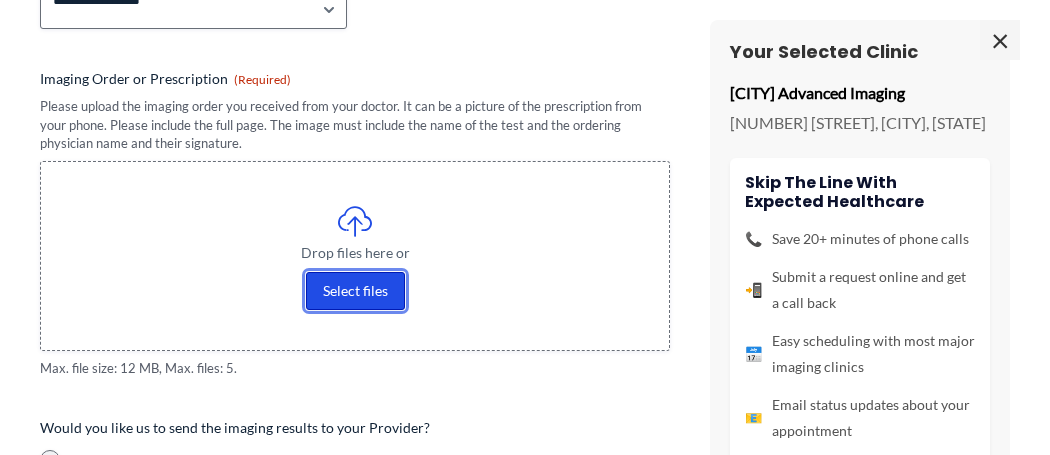 click on "Select files" at bounding box center (355, 291) 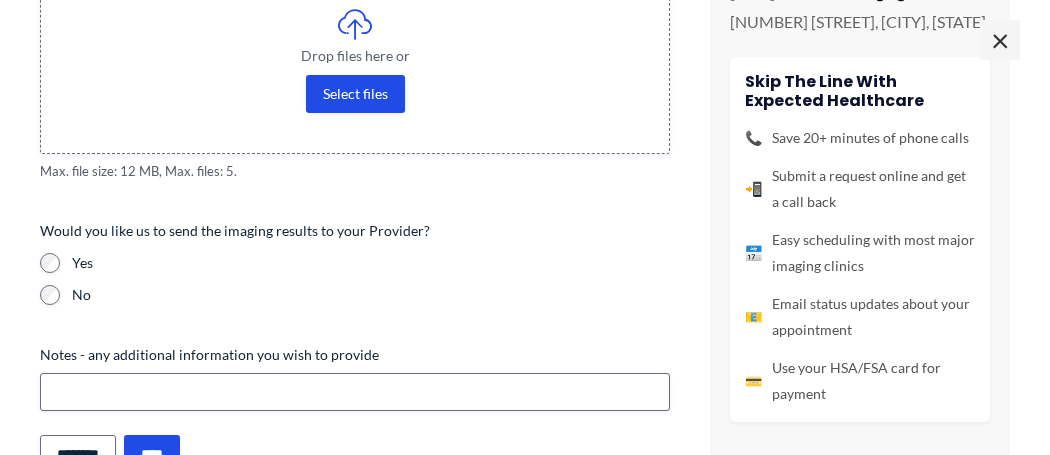 scroll, scrollTop: 794, scrollLeft: 0, axis: vertical 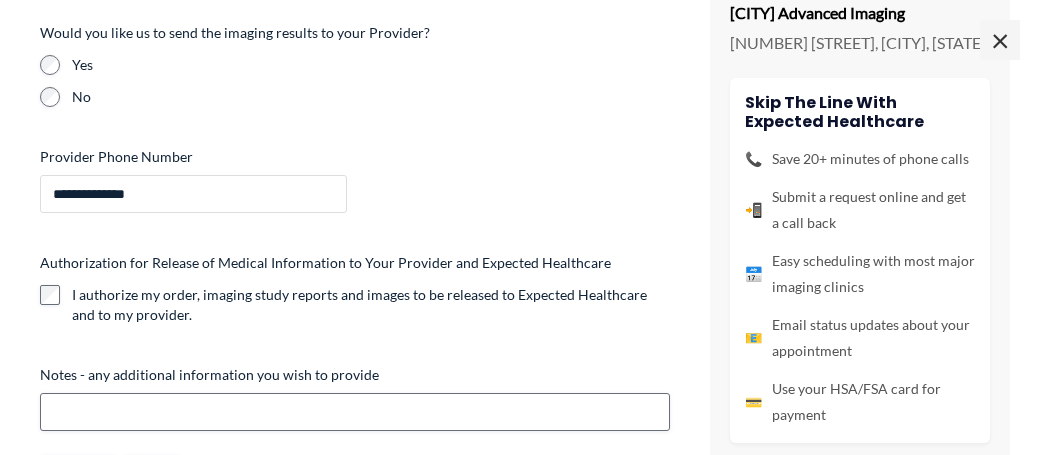 click on "**********" at bounding box center (193, 194) 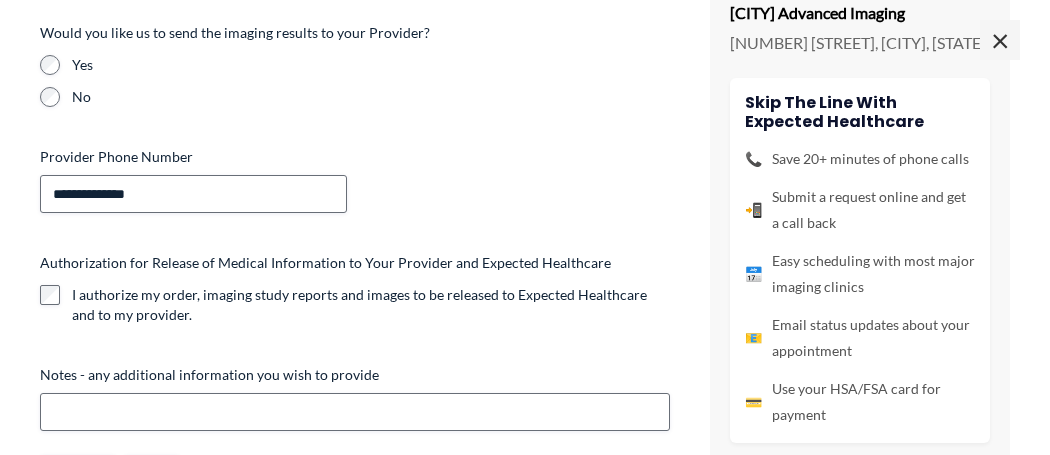 click on "**********" at bounding box center (355, -135) 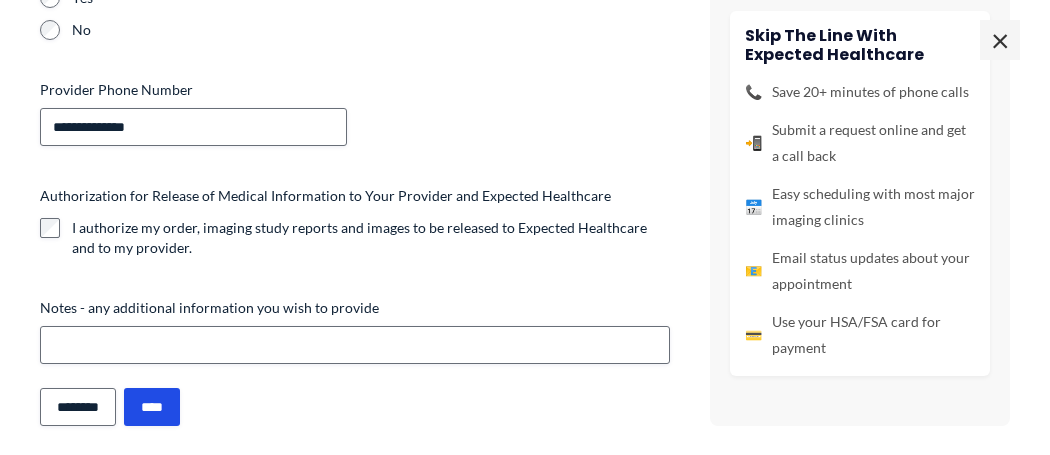 scroll, scrollTop: 1066, scrollLeft: 0, axis: vertical 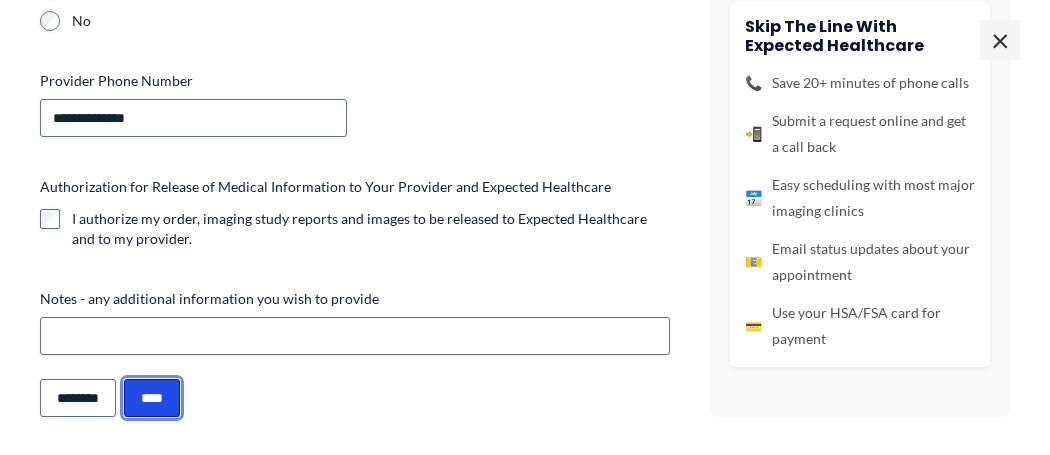 click on "****" at bounding box center (152, 398) 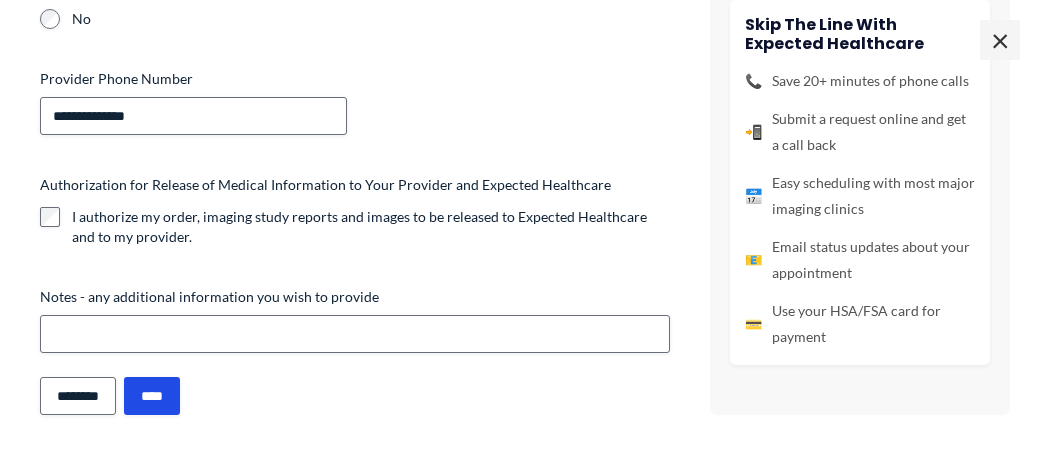 scroll, scrollTop: 0, scrollLeft: 0, axis: both 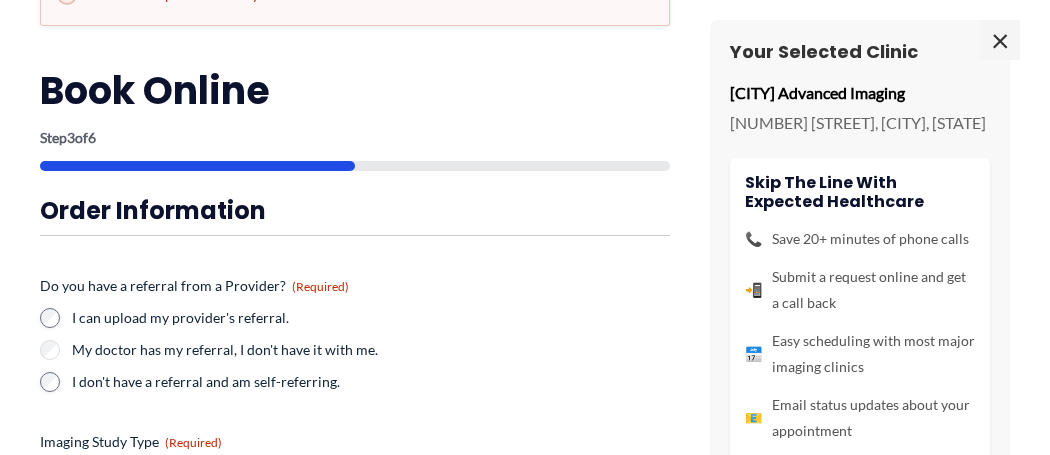 click on "I can upload my provider's referral.
My doctor has my referral, I don't have it with me.
I don't have a referral and am self-referring." at bounding box center [355, 350] 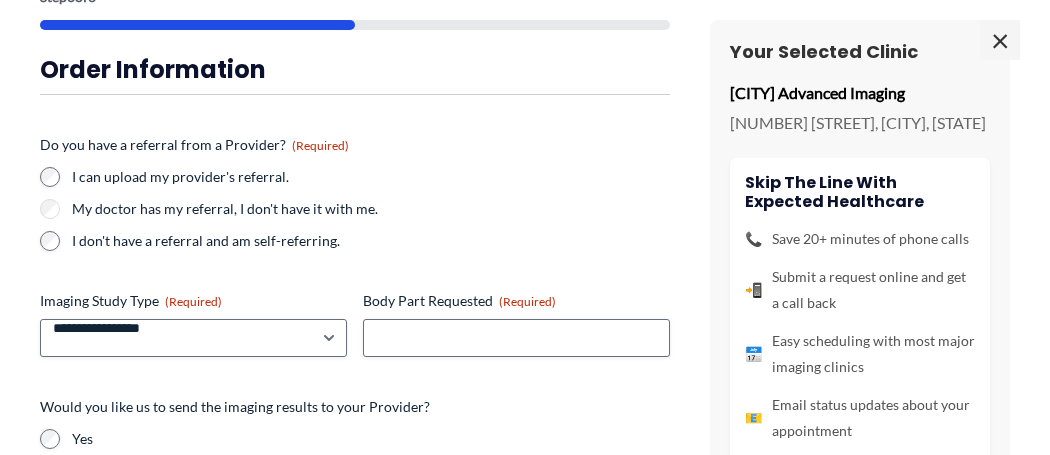 scroll, scrollTop: 238, scrollLeft: 0, axis: vertical 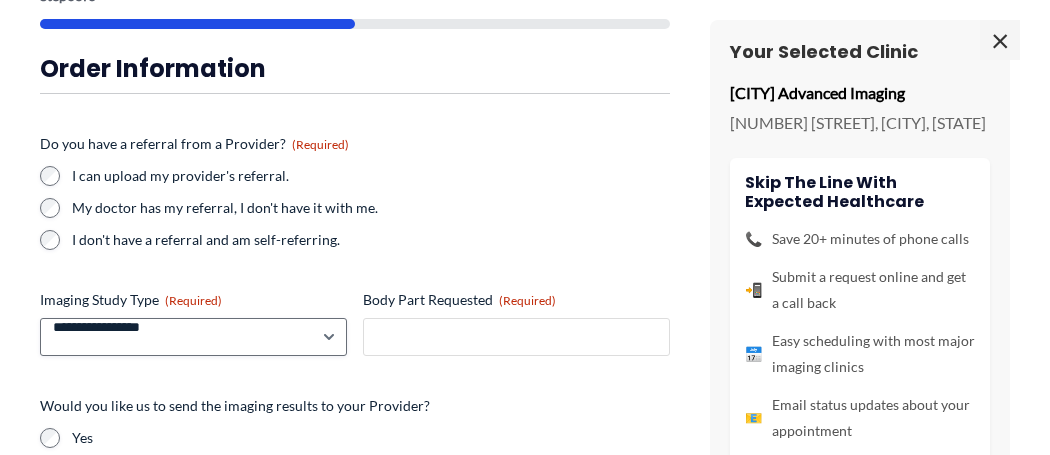 click on "Body Part Requested (Required)" at bounding box center (516, 337) 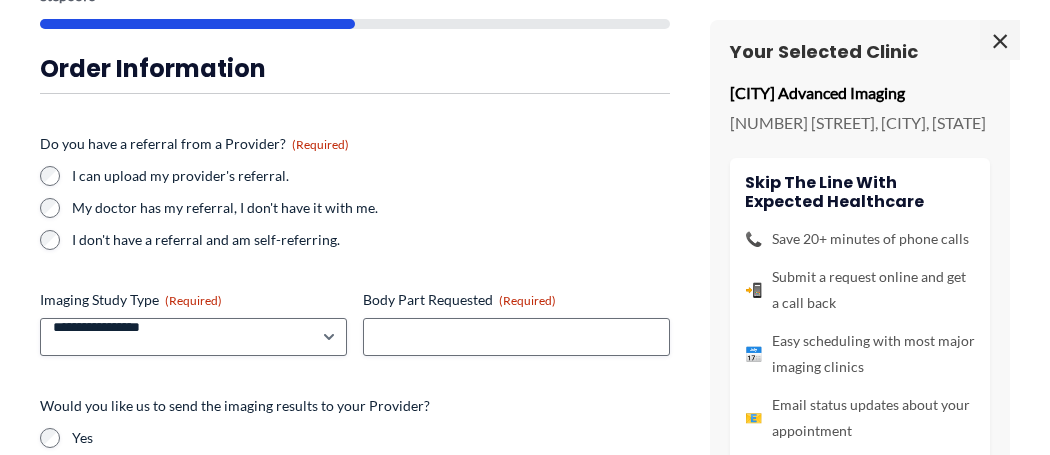 drag, startPoint x: 63, startPoint y: 219, endPoint x: 45, endPoint y: 220, distance: 18.027756 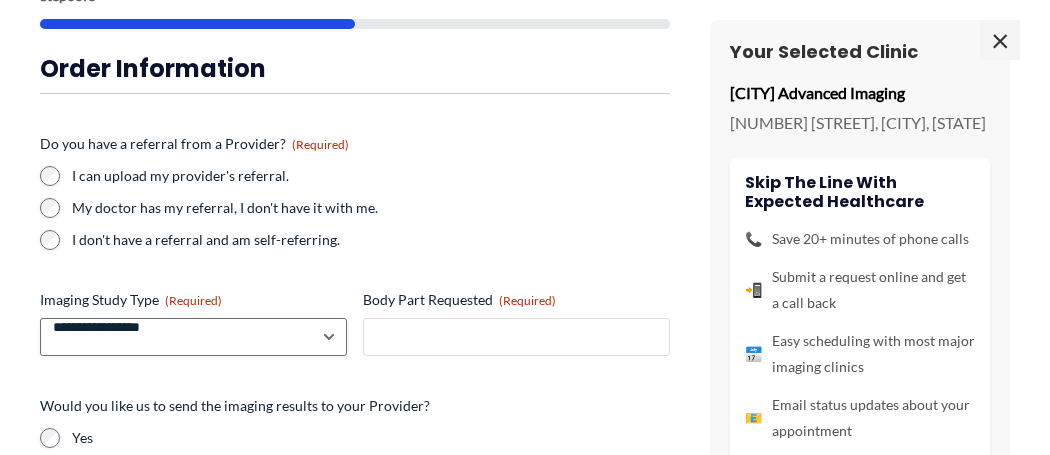 click on "Body Part Requested (Required)" at bounding box center (516, 337) 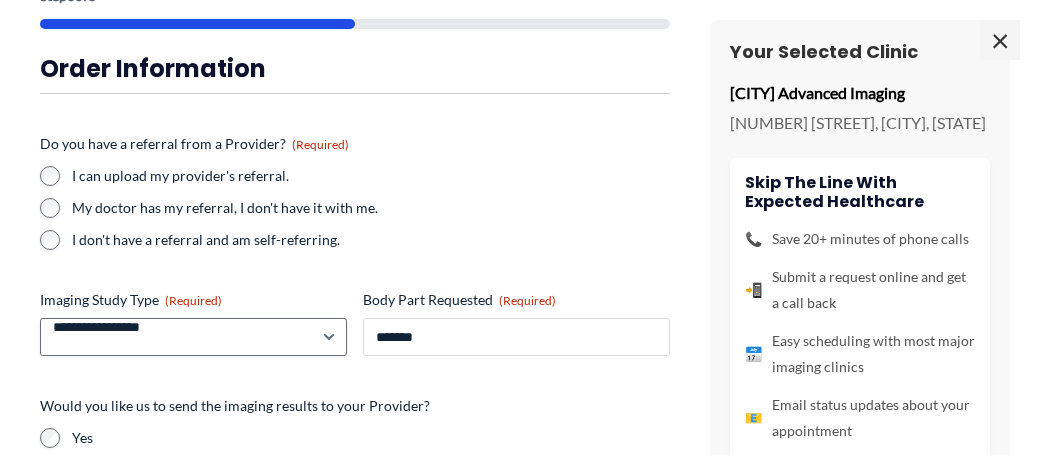 drag, startPoint x: 435, startPoint y: 321, endPoint x: 420, endPoint y: 323, distance: 15.132746 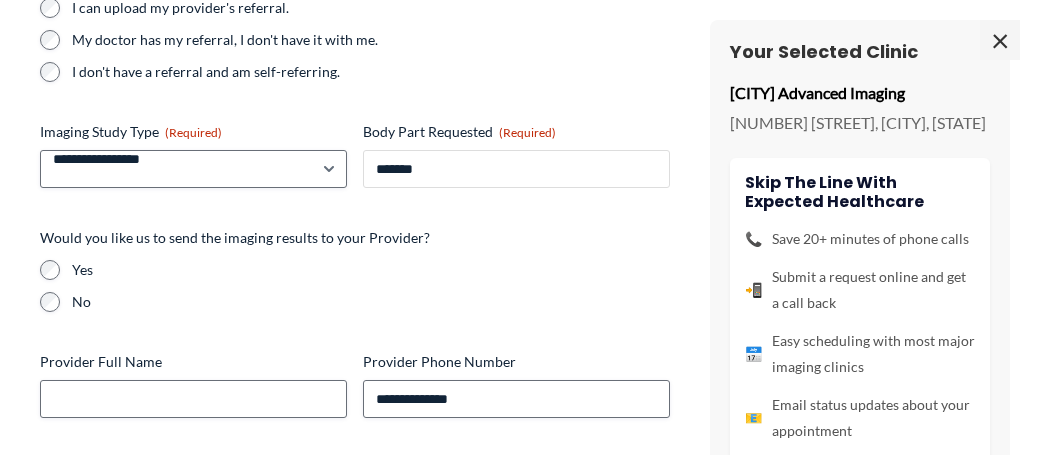 scroll, scrollTop: 432, scrollLeft: 0, axis: vertical 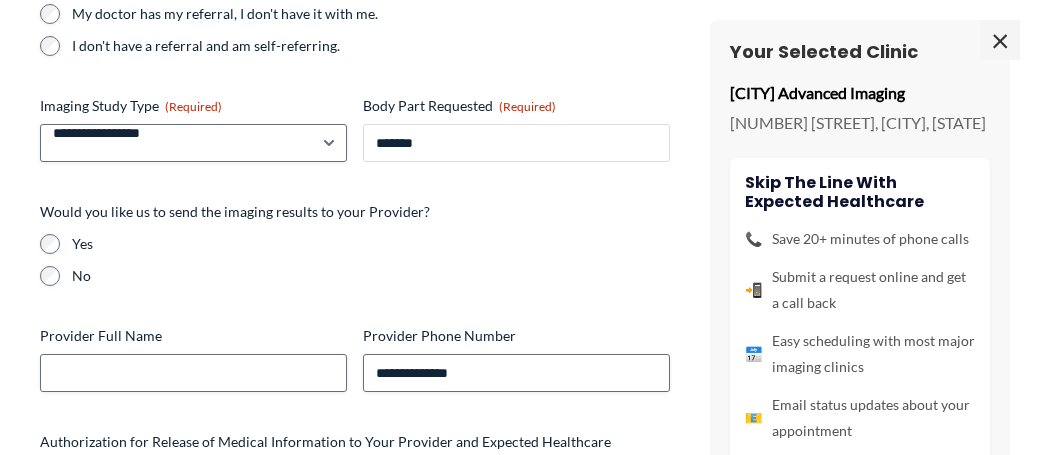 type on "*******" 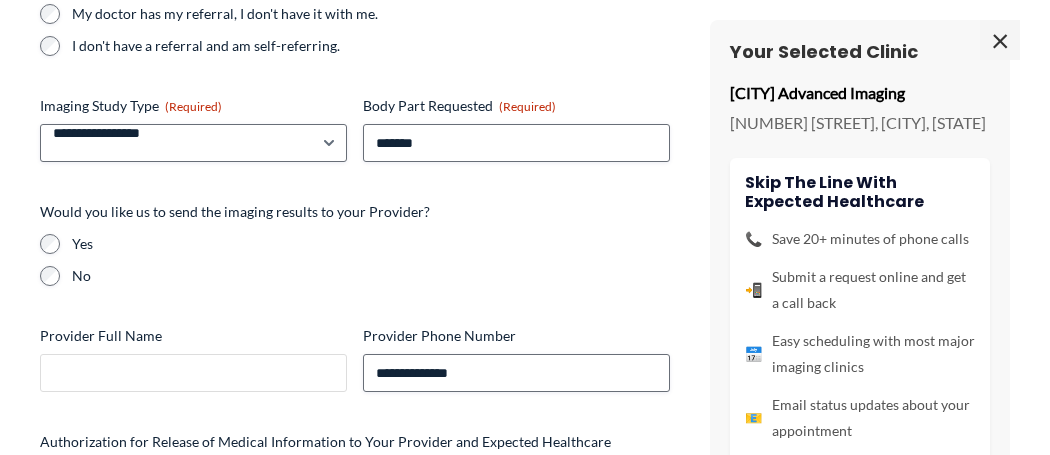 click on "Provider Full Name" at bounding box center [193, 373] 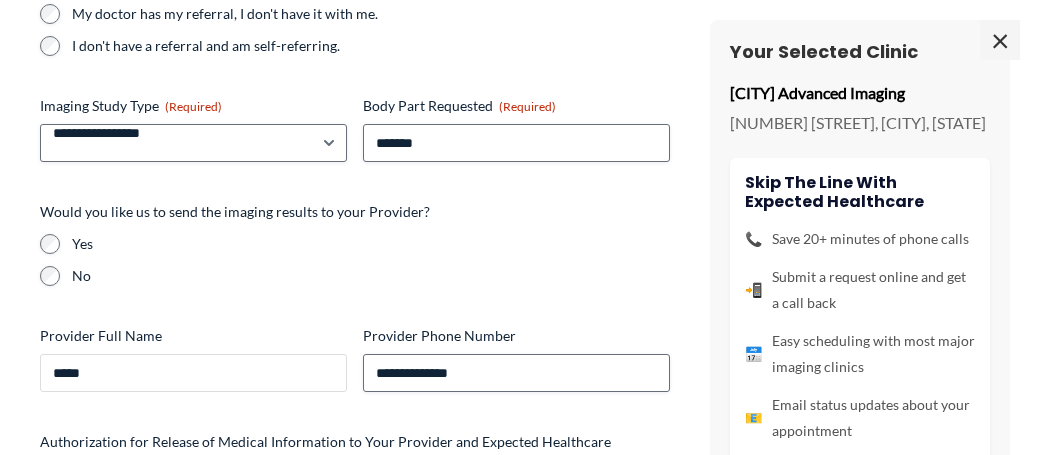type on "******" 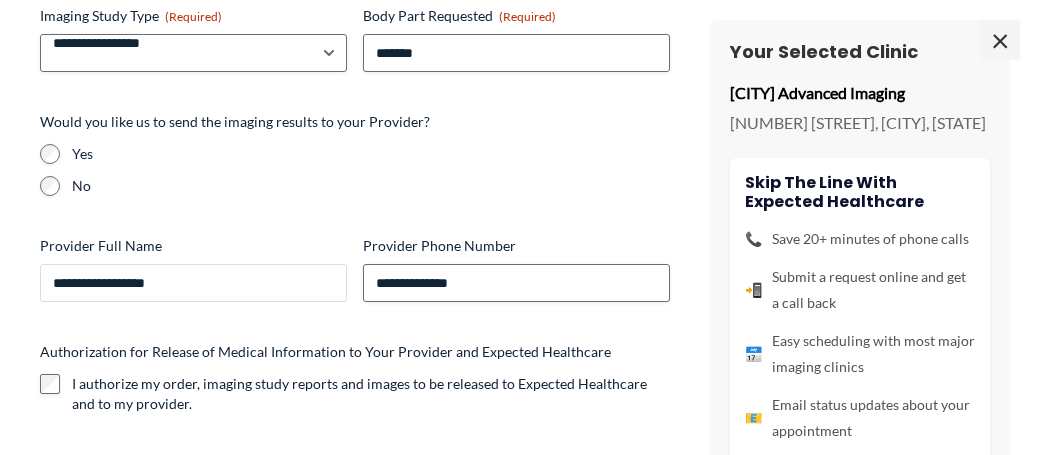 scroll, scrollTop: 527, scrollLeft: 0, axis: vertical 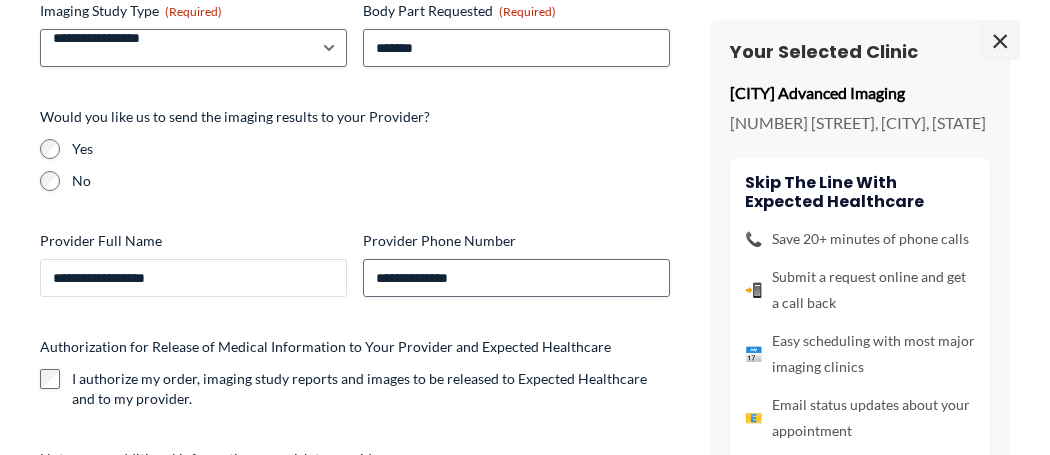 type on "**********" 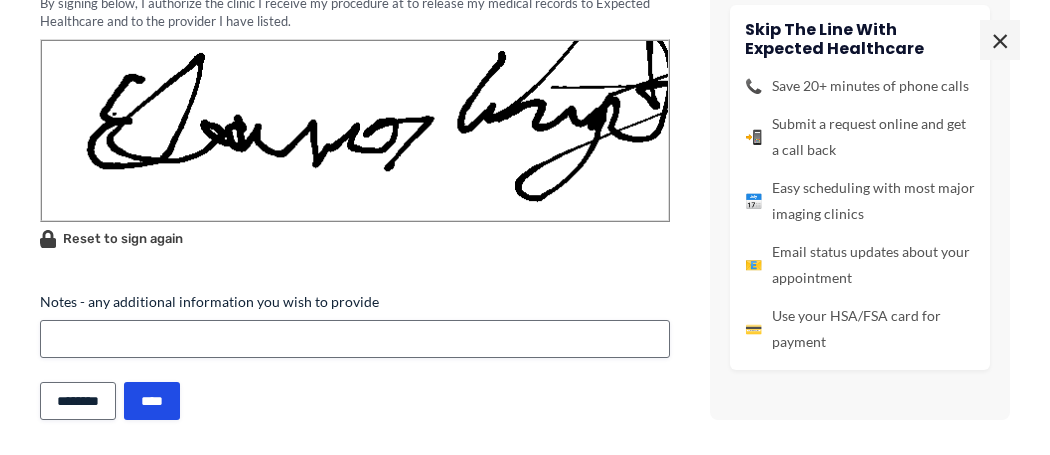 scroll, scrollTop: 1013, scrollLeft: 0, axis: vertical 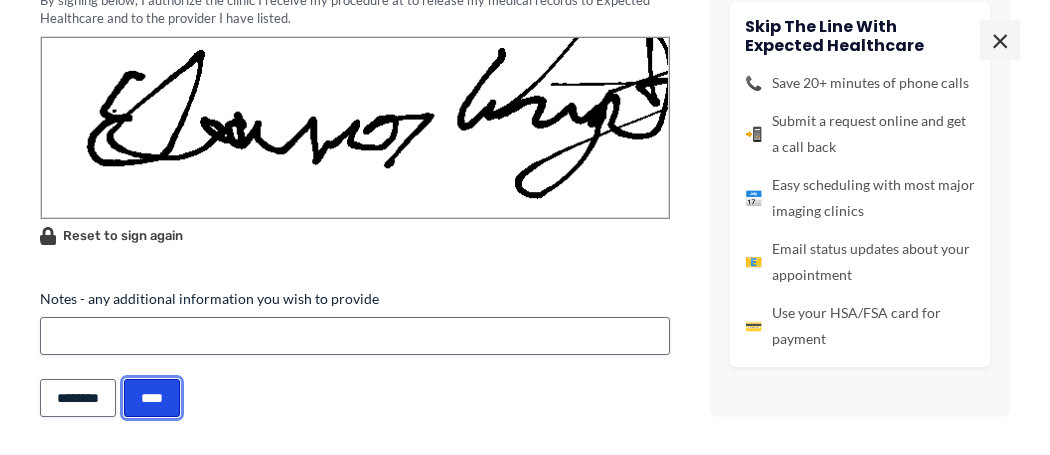 click on "****" at bounding box center [152, 398] 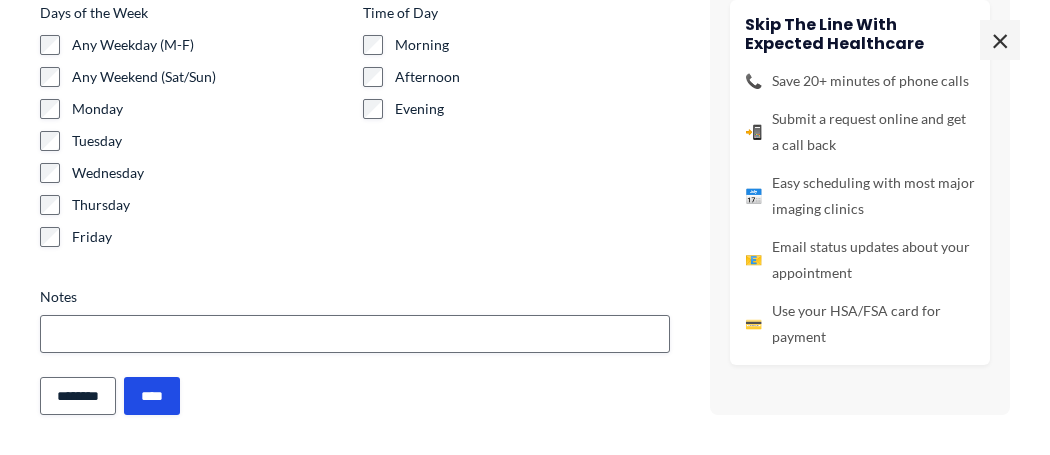 scroll, scrollTop: 0, scrollLeft: 0, axis: both 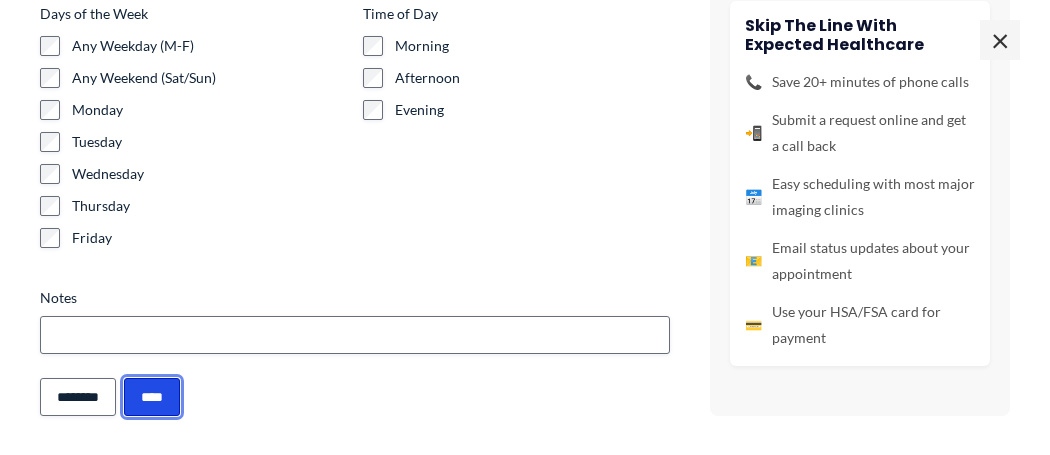 click on "****" at bounding box center [152, 397] 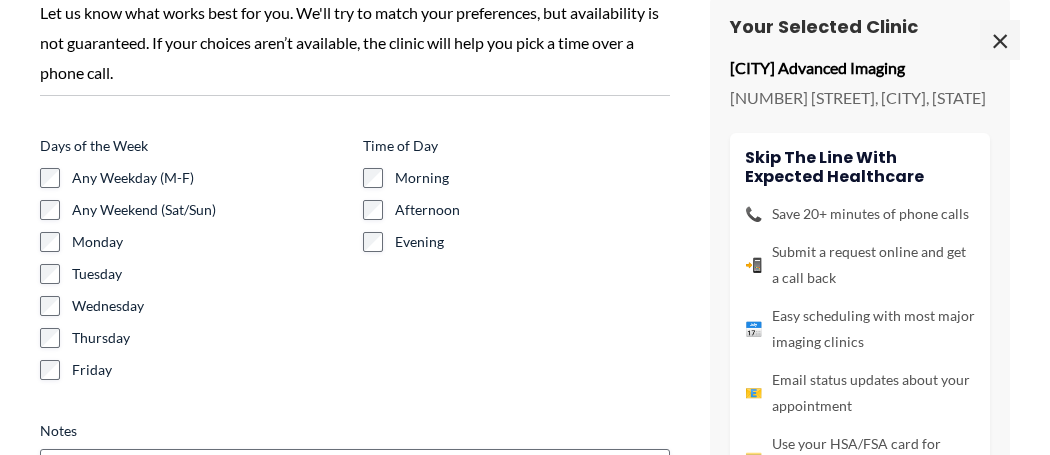 scroll, scrollTop: 66, scrollLeft: 0, axis: vertical 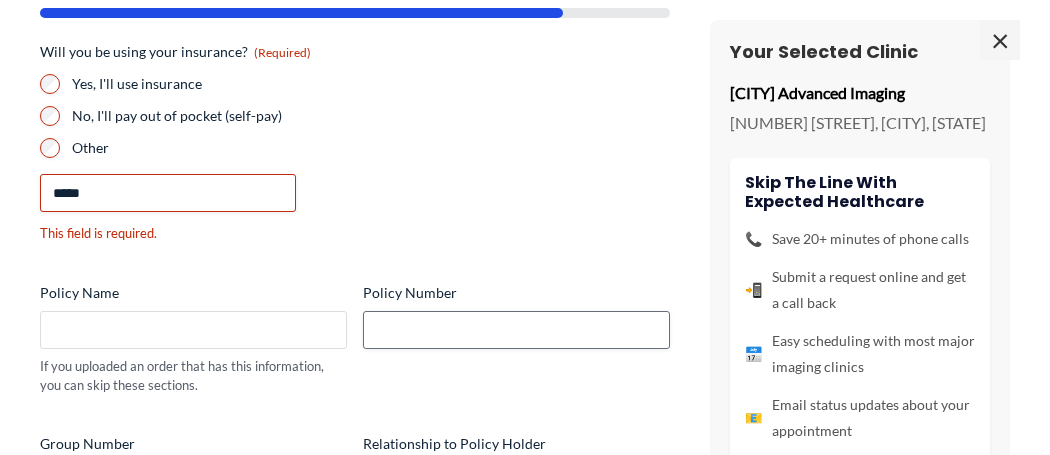 click on "Policy Name" at bounding box center (193, 330) 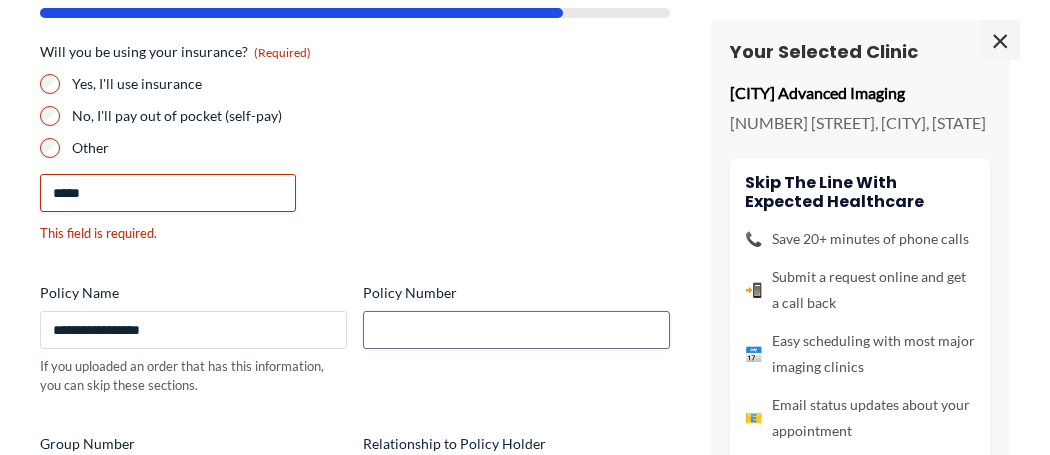 type on "**********" 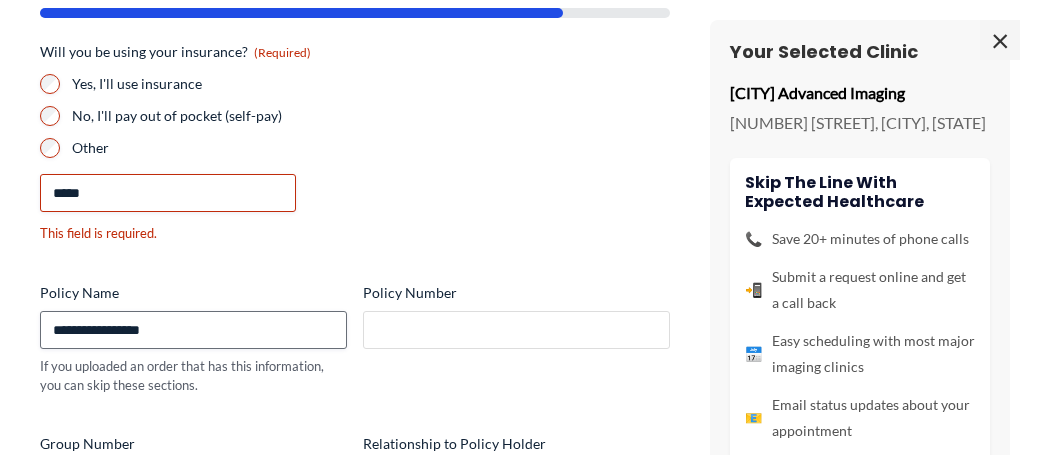 click on "Policy Number" at bounding box center [516, 330] 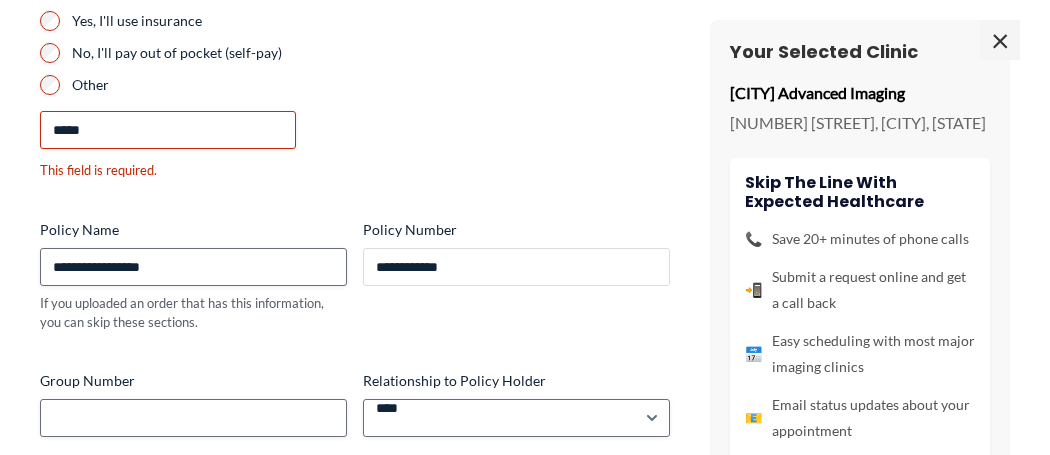 scroll, scrollTop: 324, scrollLeft: 0, axis: vertical 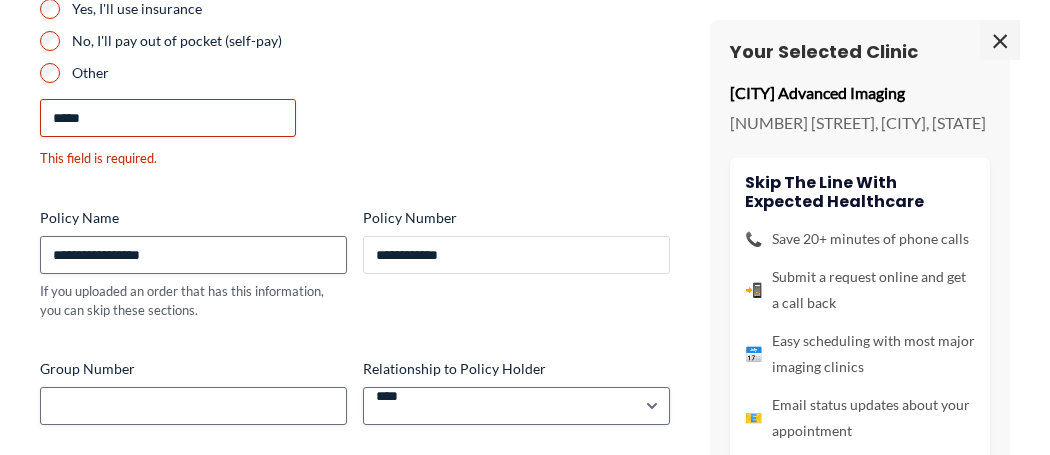 type on "**********" 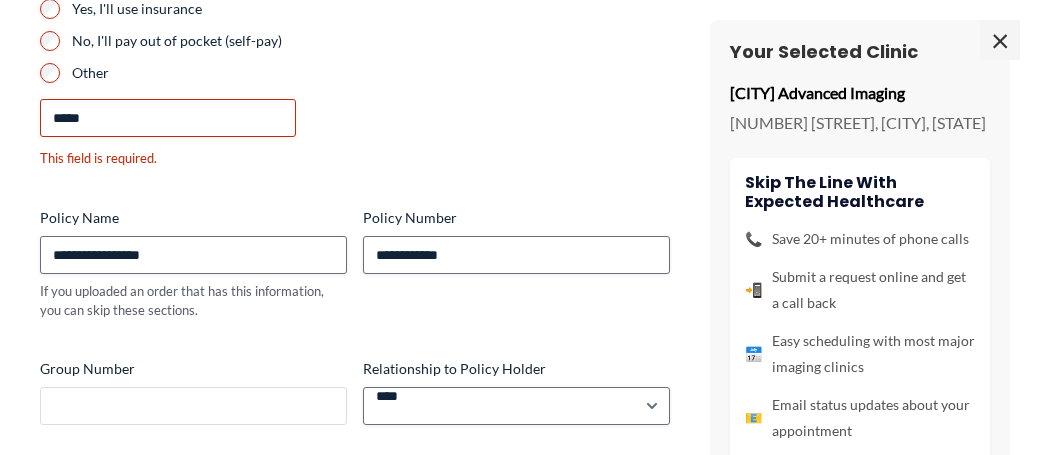 click on "Group Number" at bounding box center [193, 406] 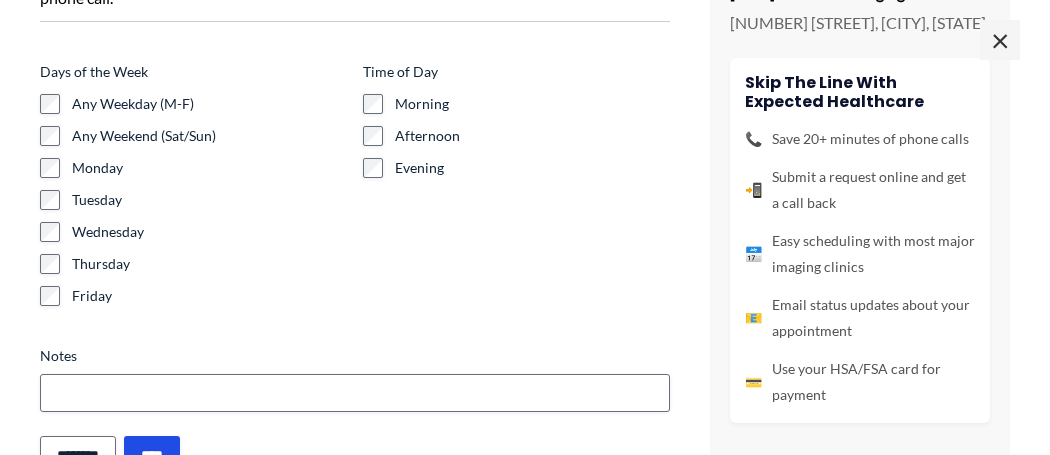 scroll, scrollTop: 955, scrollLeft: 0, axis: vertical 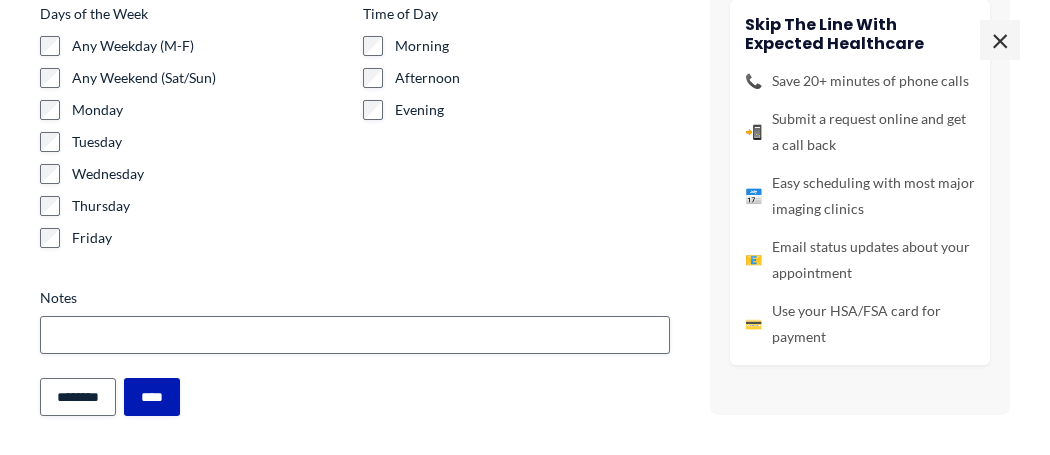 type on "*****" 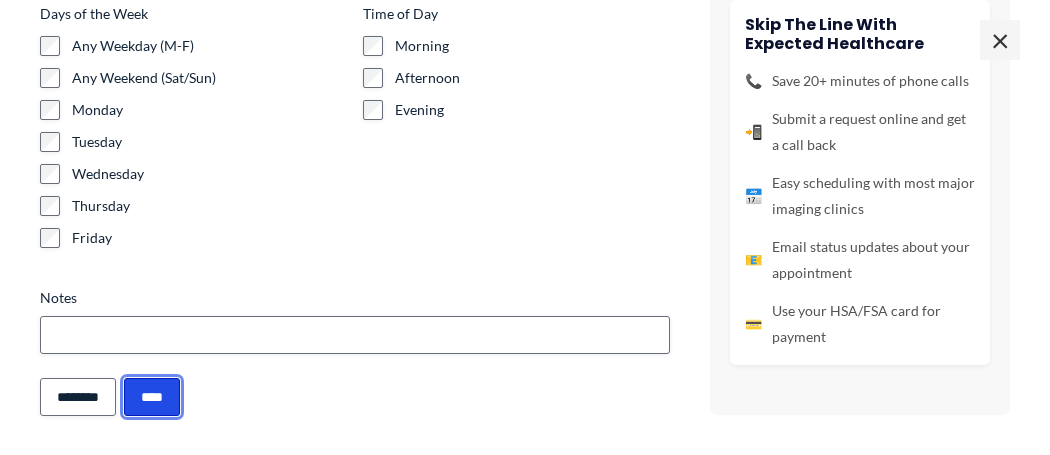 click on "****" at bounding box center [152, 397] 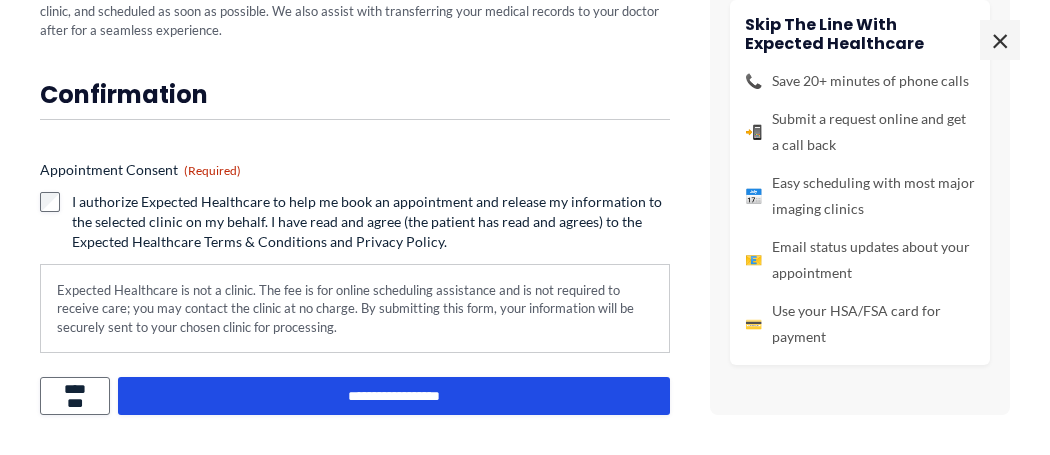 scroll, scrollTop: 0, scrollLeft: 0, axis: both 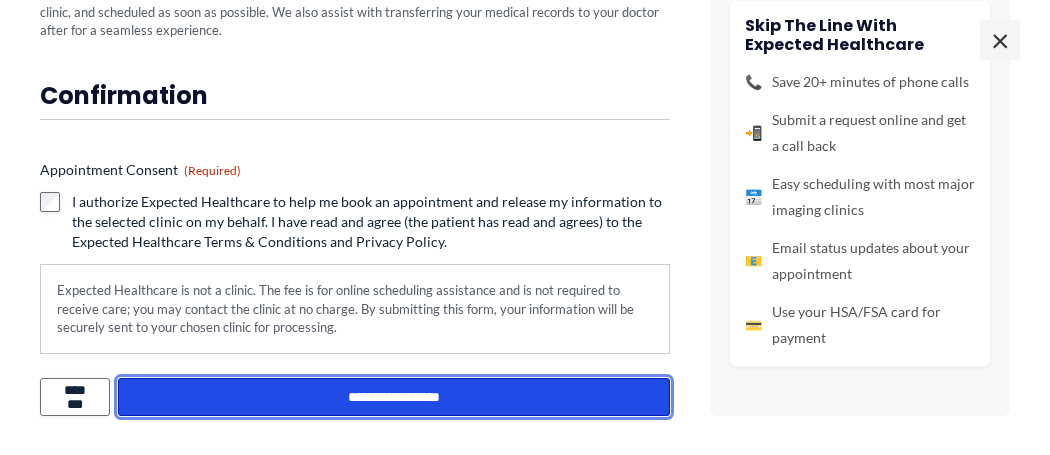 click on "**********" at bounding box center [394, 397] 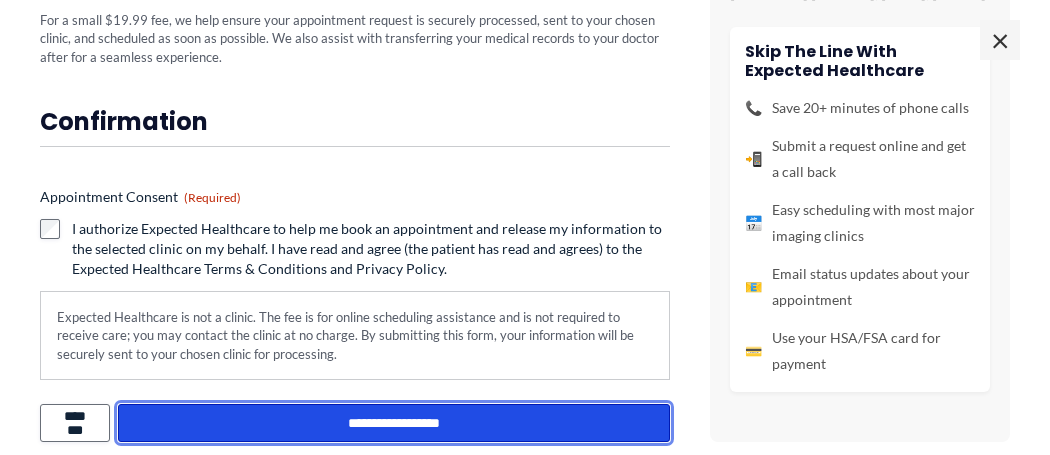 scroll, scrollTop: 722, scrollLeft: 0, axis: vertical 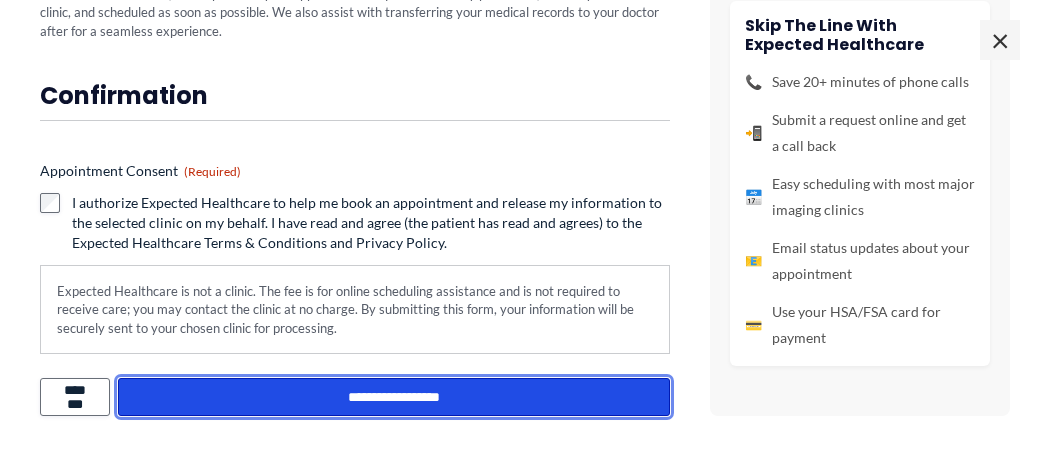 click on "**********" at bounding box center [394, 397] 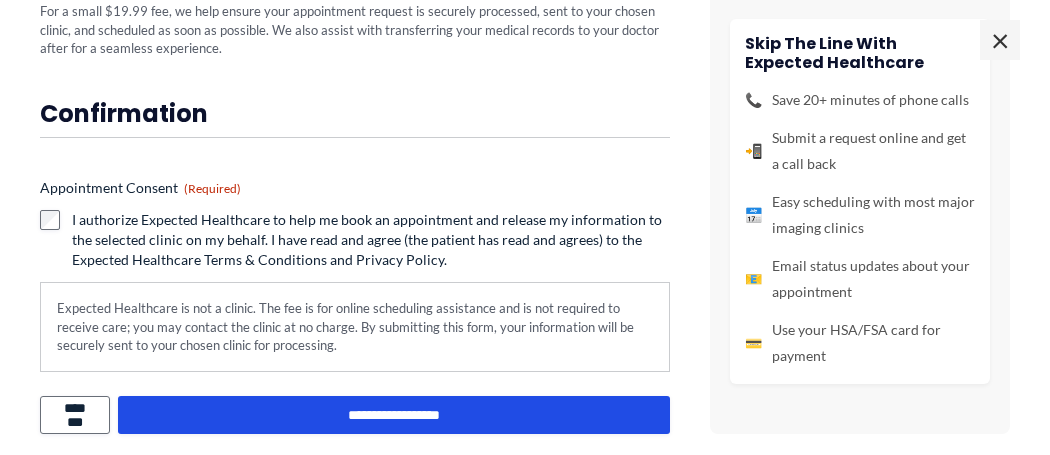 scroll, scrollTop: 696, scrollLeft: 0, axis: vertical 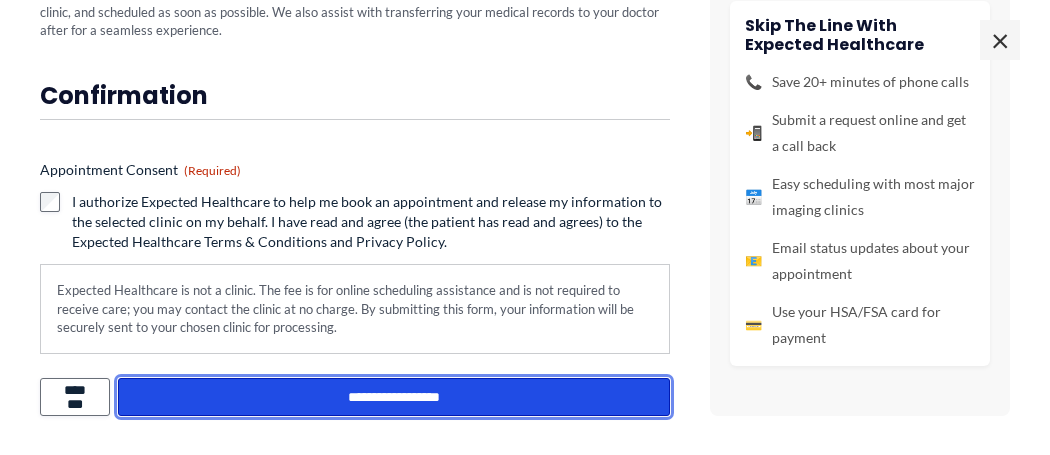 click on "**********" at bounding box center [394, 397] 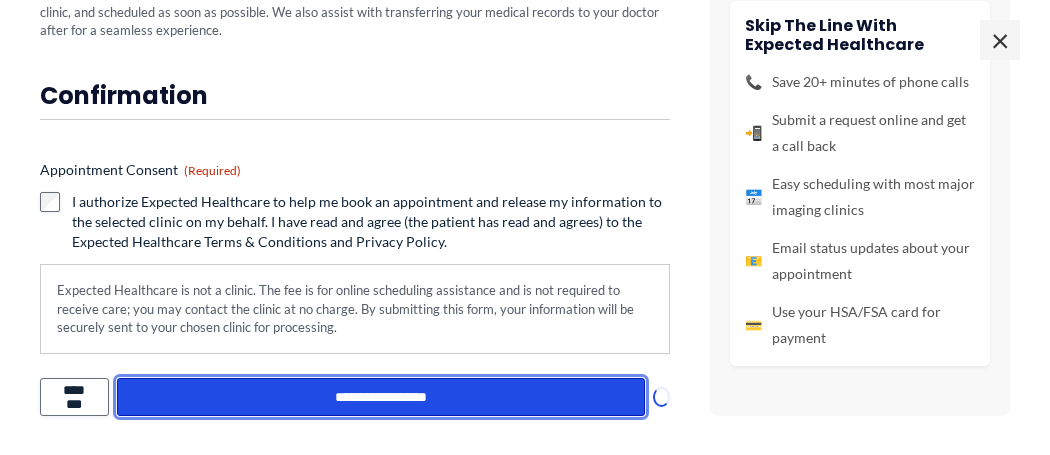 scroll, scrollTop: 0, scrollLeft: 0, axis: both 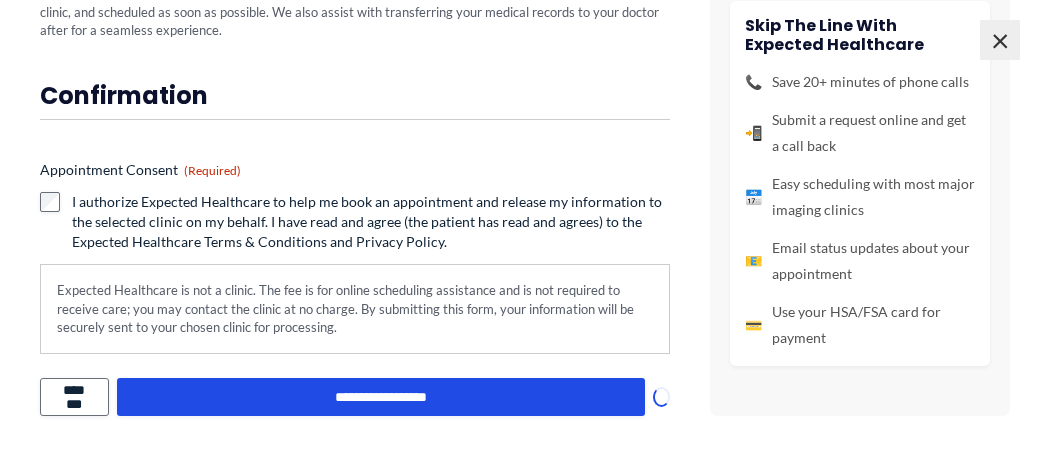 click on "×" at bounding box center (1000, 40) 